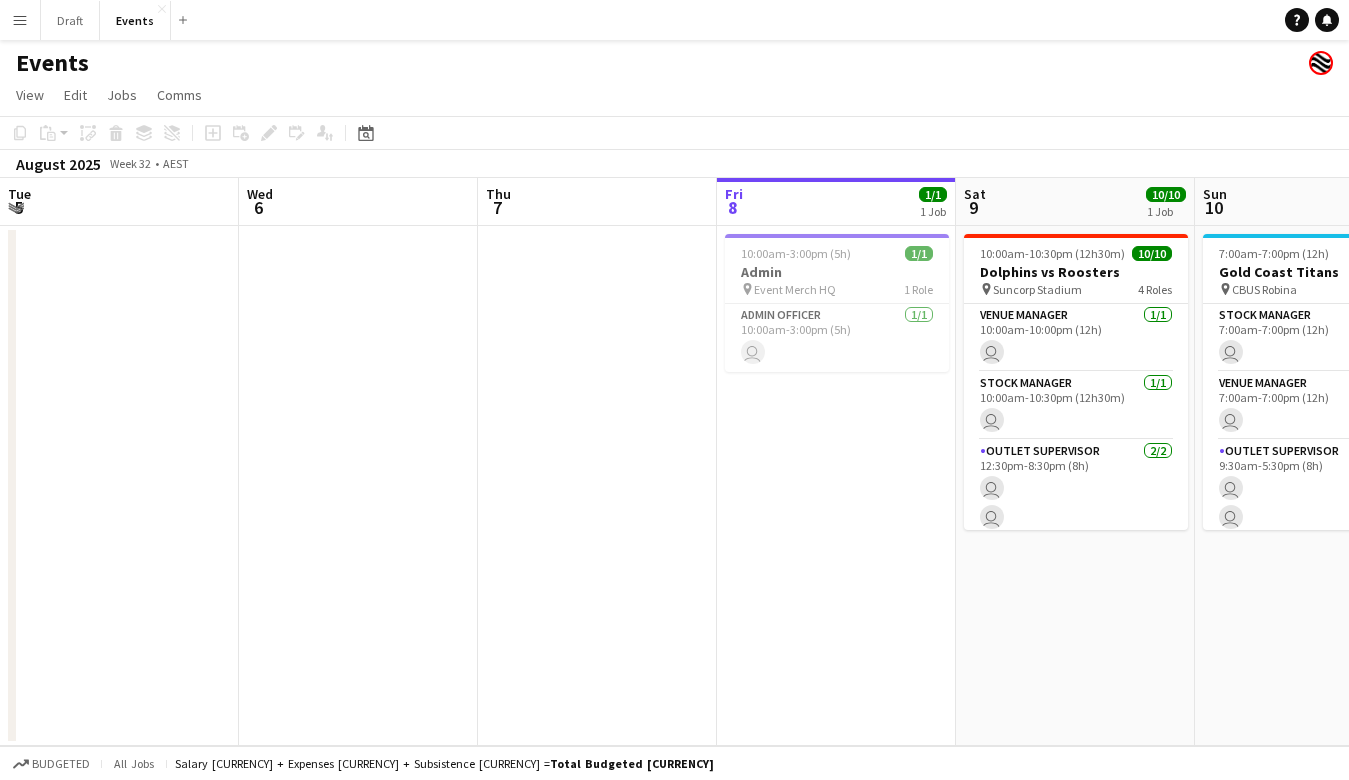 scroll, scrollTop: 0, scrollLeft: 0, axis: both 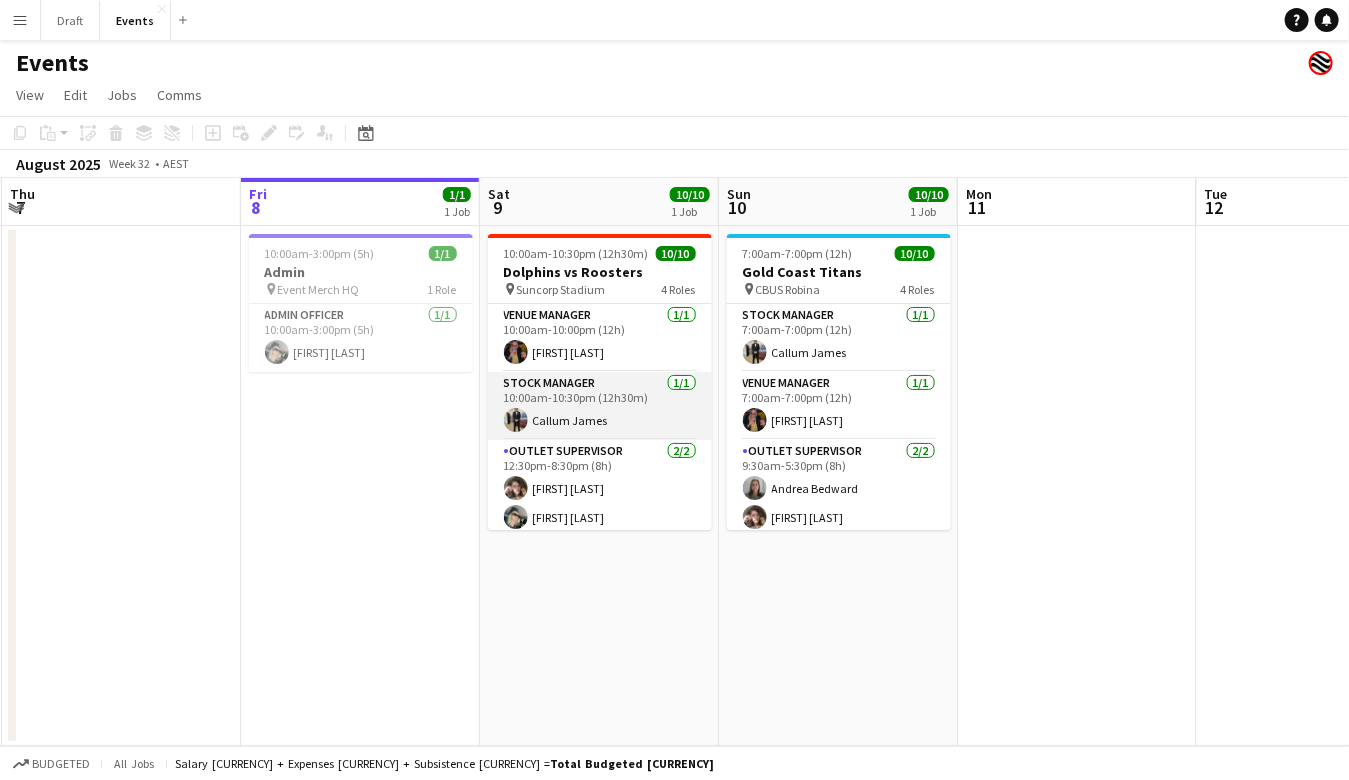 click on "Stock Manager   1/1   [TIME]-[TIME] ([DURATION])
[FIRST] [LAST]" at bounding box center [600, 406] 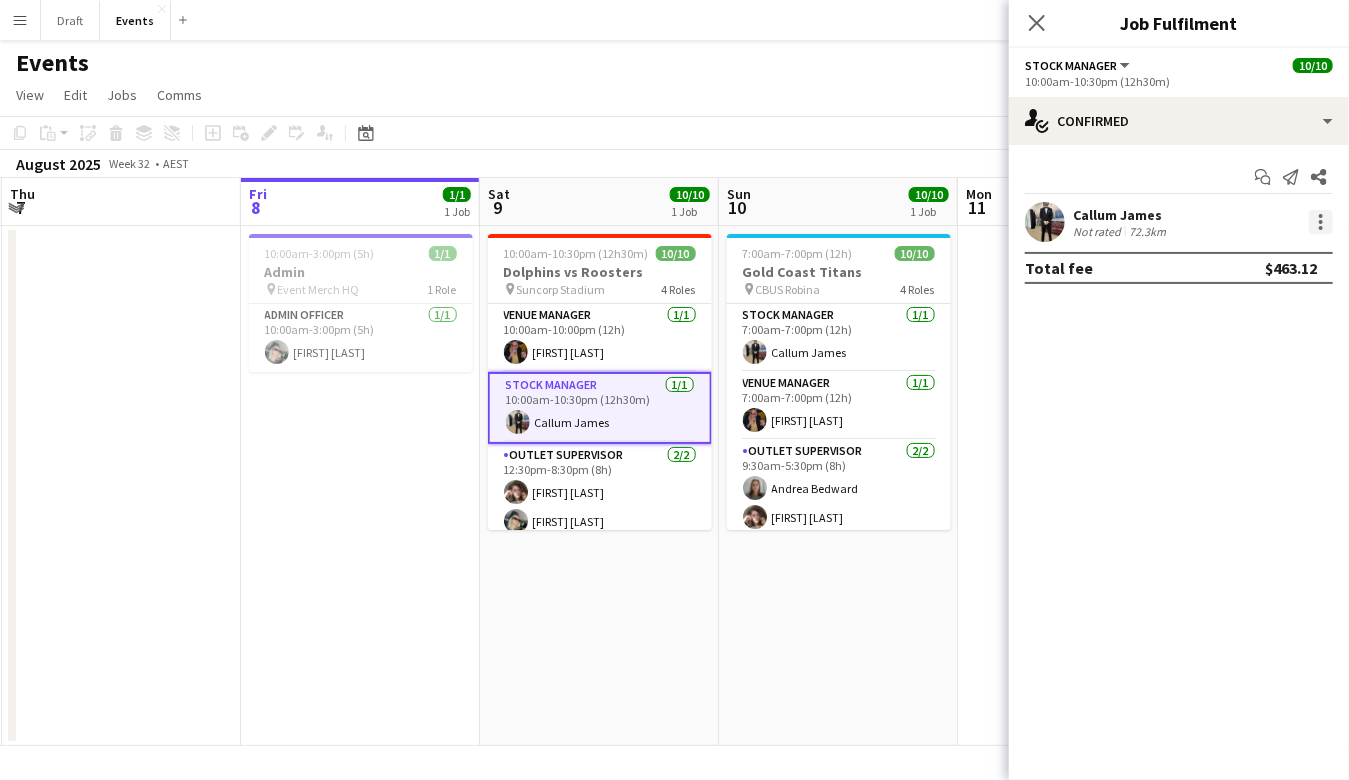 click at bounding box center [1321, 228] 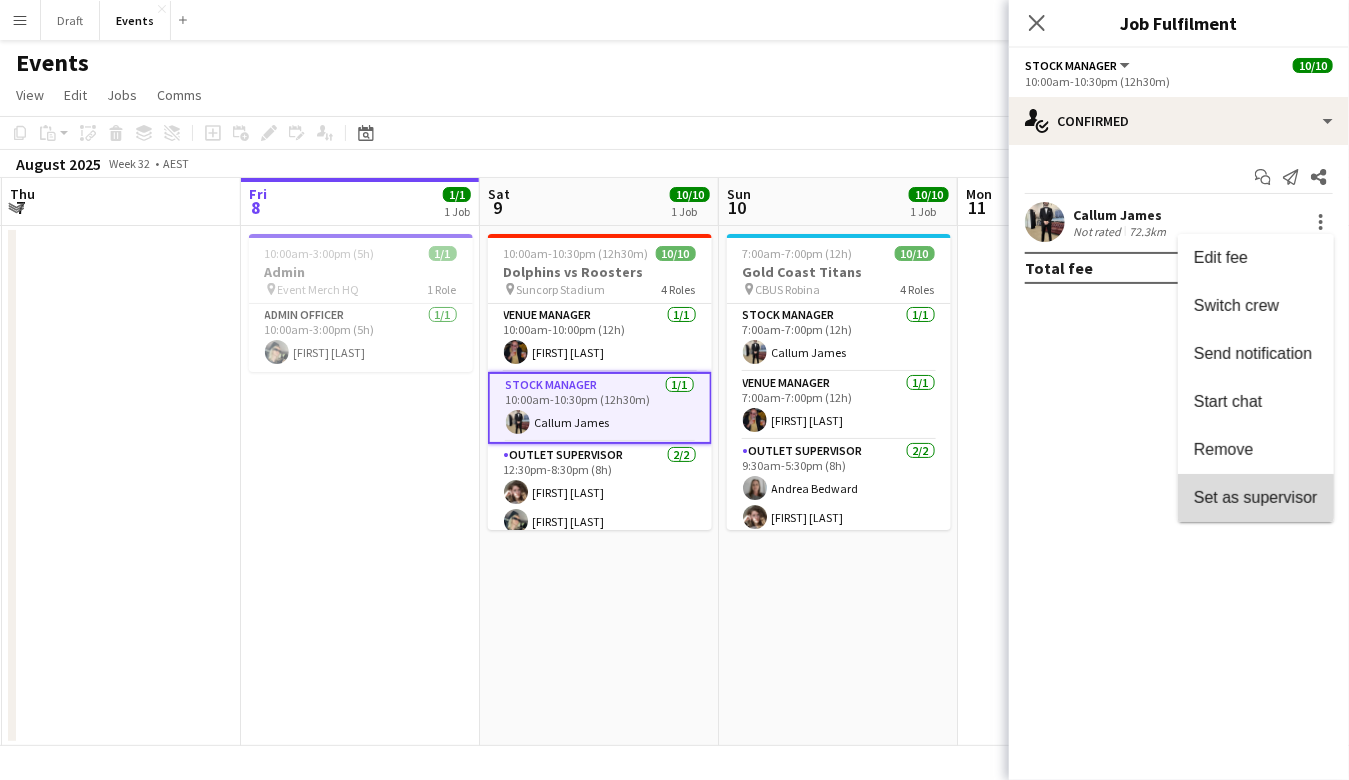 click on "Set as supervisor" at bounding box center (1256, 497) 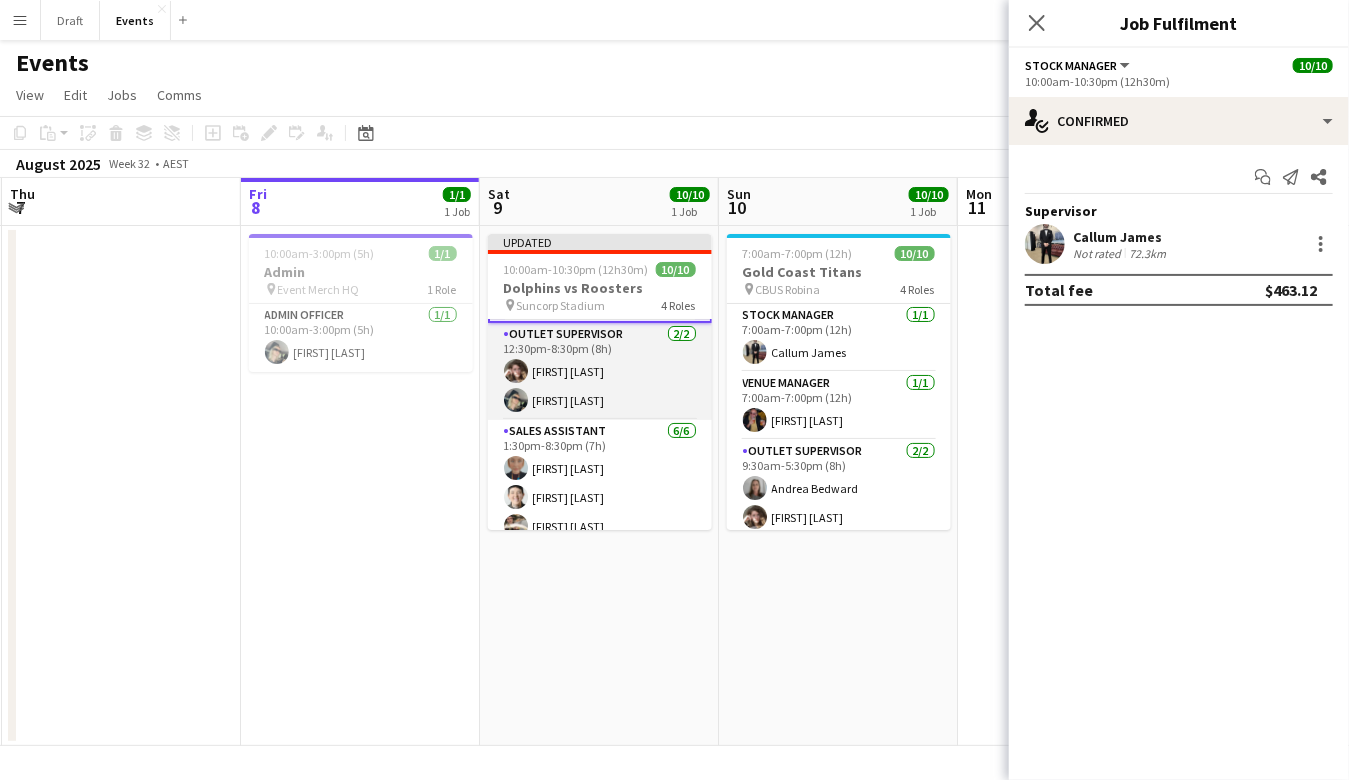 click on "Outlet Supervisor   2/2   [TIME]-[TIME] ([DURATION])
[FIRST] [LAST] [FIRST] [LAST]" at bounding box center [600, 371] 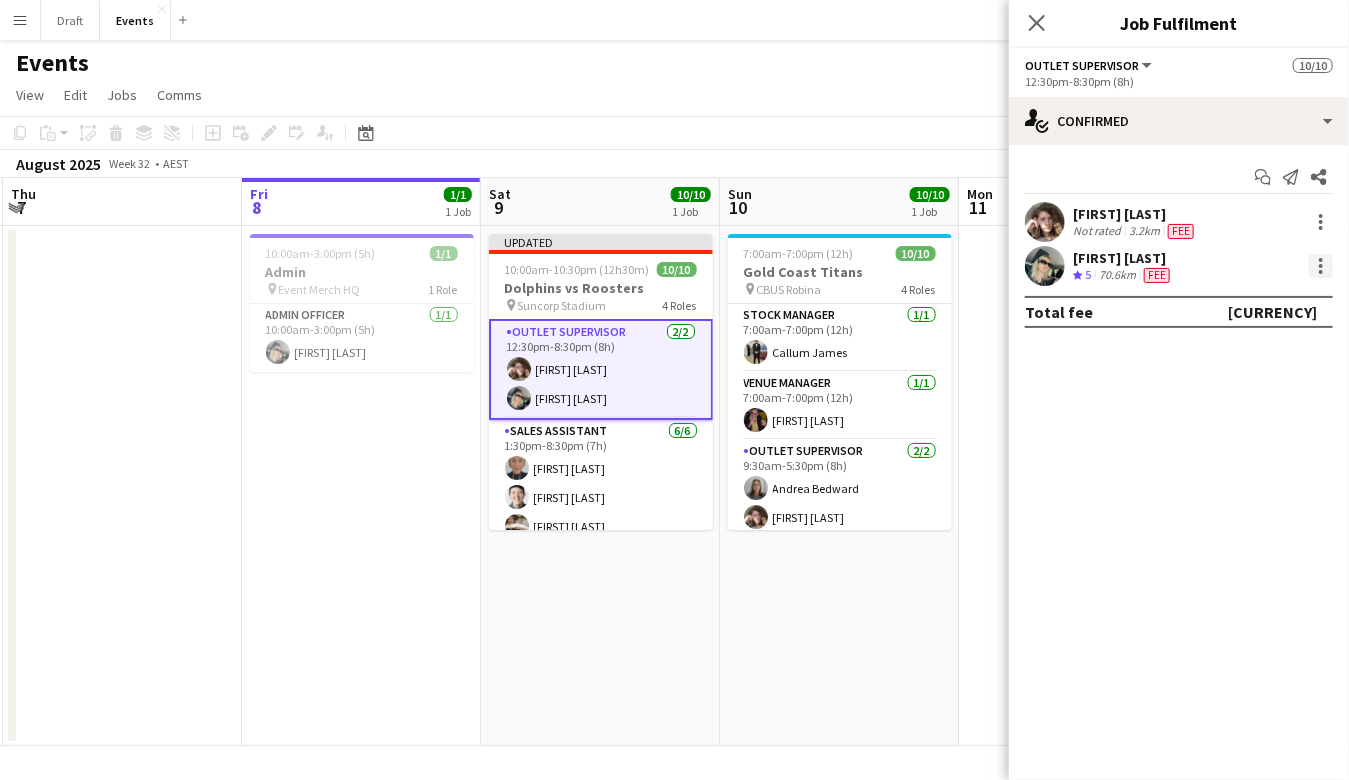 click at bounding box center [1321, 260] 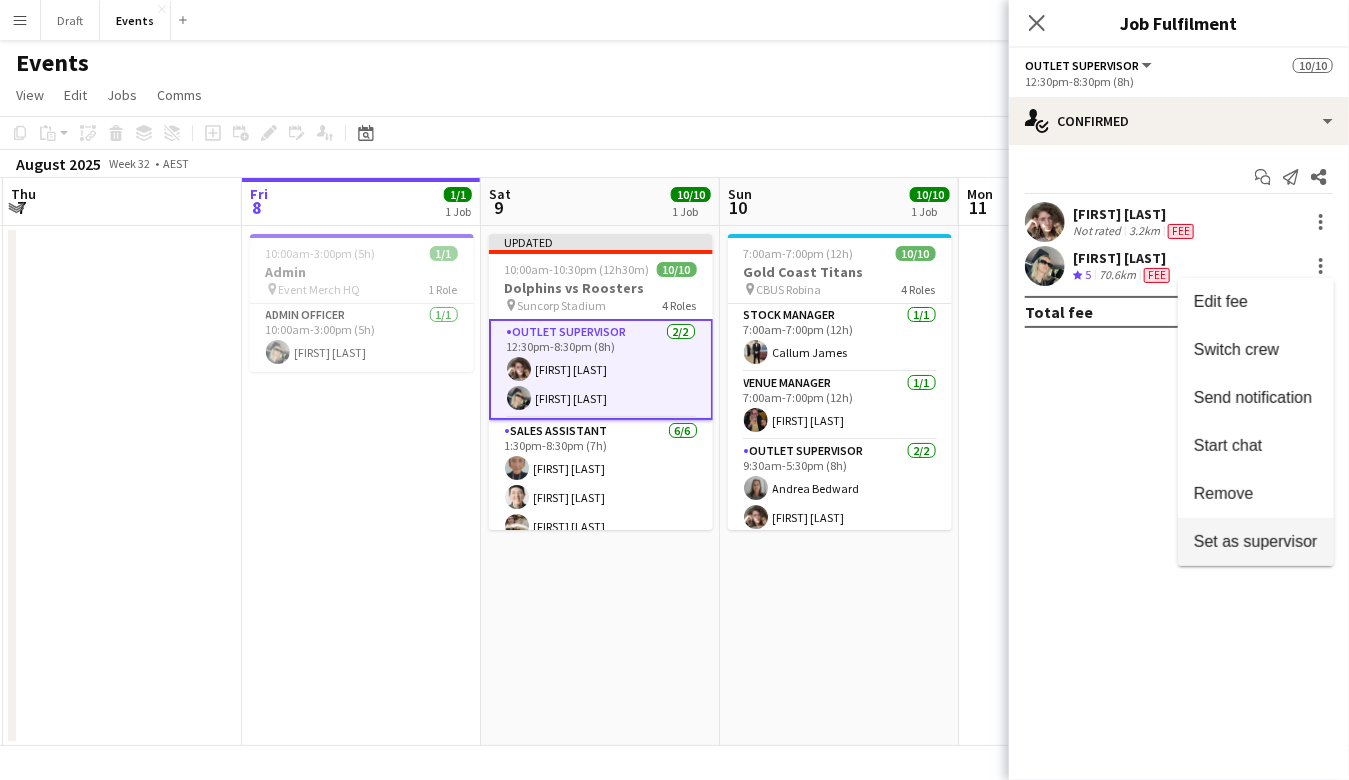 click on "Set as supervisor" at bounding box center (1256, 541) 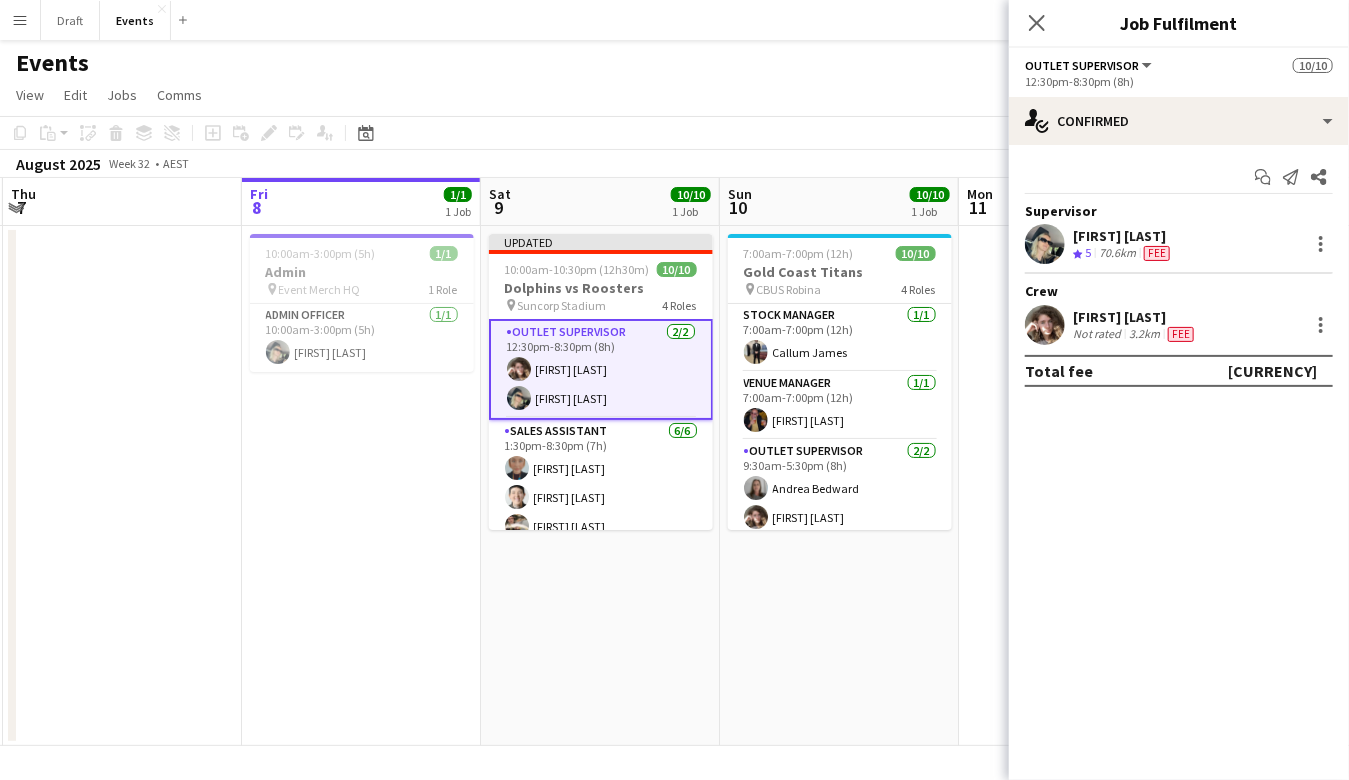 click on "Updated   [TIME]-[TIME] ([DURATION])    [DATE]   Dolphins vs Roosters
pin
Suncorp Stadium   4 Roles   Venue Manager   1/1   [TIME]-[TIME] ([DURATION])
[FIRST] [LAST]  Stock Manager   1/1   [TIME]-[TIME] ([DURATION])
[FIRST] [LAST]  Outlet Supervisor   2/2   [TIME]-[TIME] ([DURATION])
[FIRST] [LAST] [FIRST] [LAST]  Sales Assistant   6/6   [TIME]-[TIME] ([DURATION])
[FIRST] [LAST] [FIRST] [LAST] [FIRST] [LAST] [FIRST] [LAST] [FIRST] [LAST] [FIRST] [LAST]" at bounding box center [600, 486] 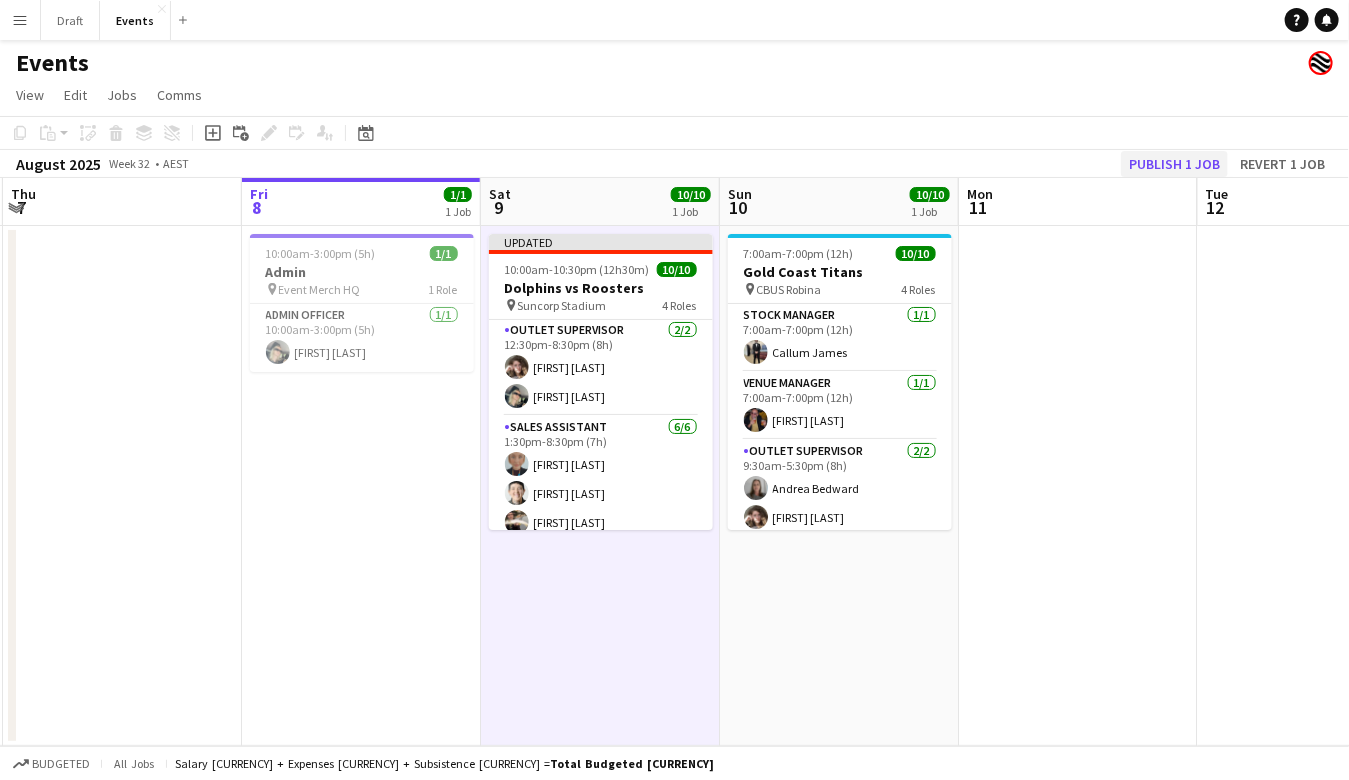 click on "Publish 1 job" 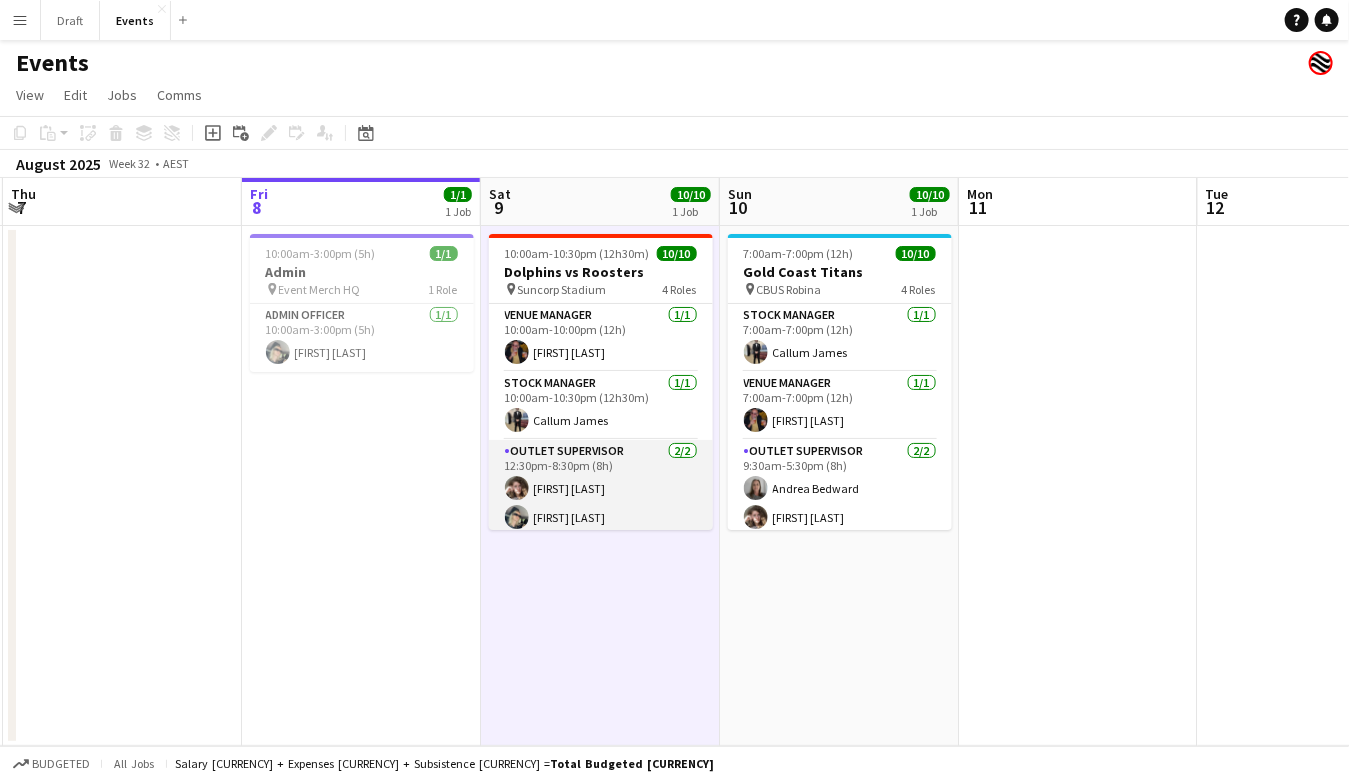 scroll, scrollTop: 0, scrollLeft: 0, axis: both 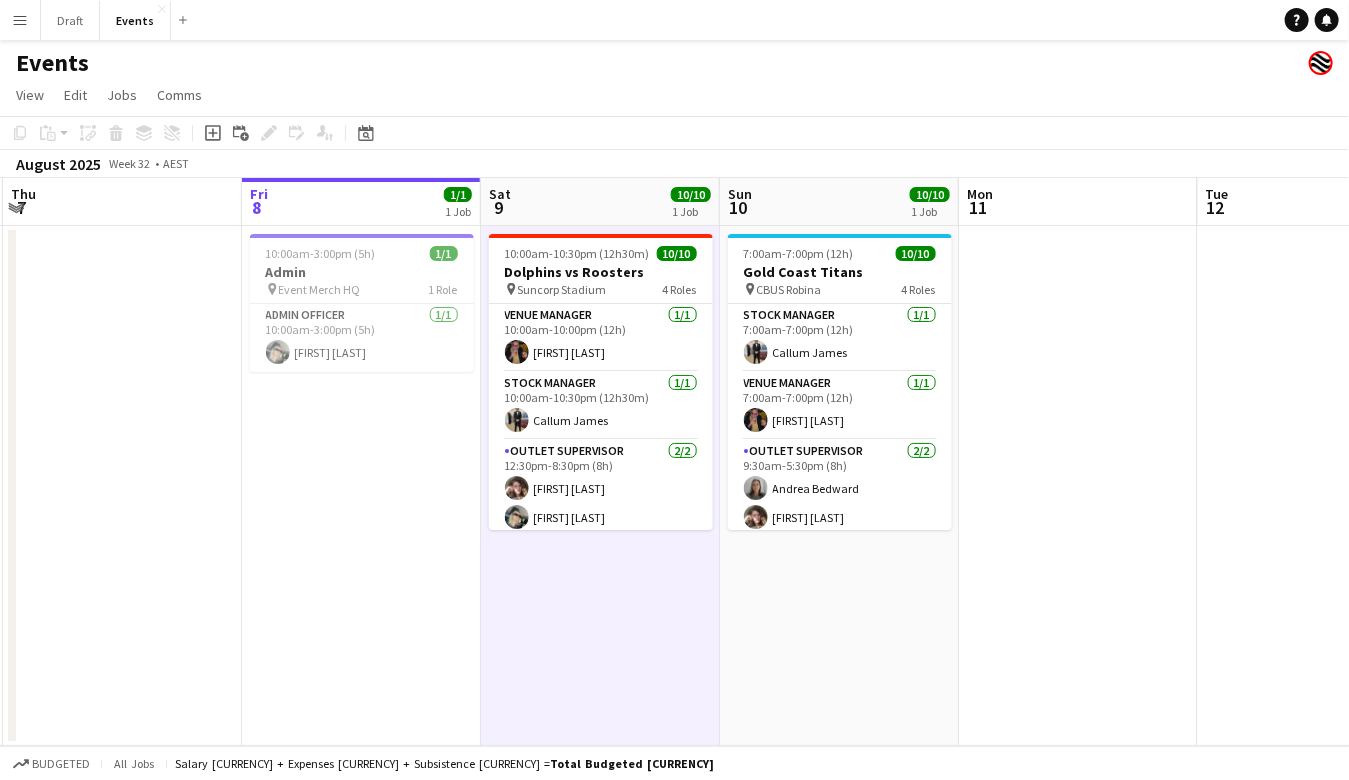 click on "Menu" at bounding box center [20, 20] 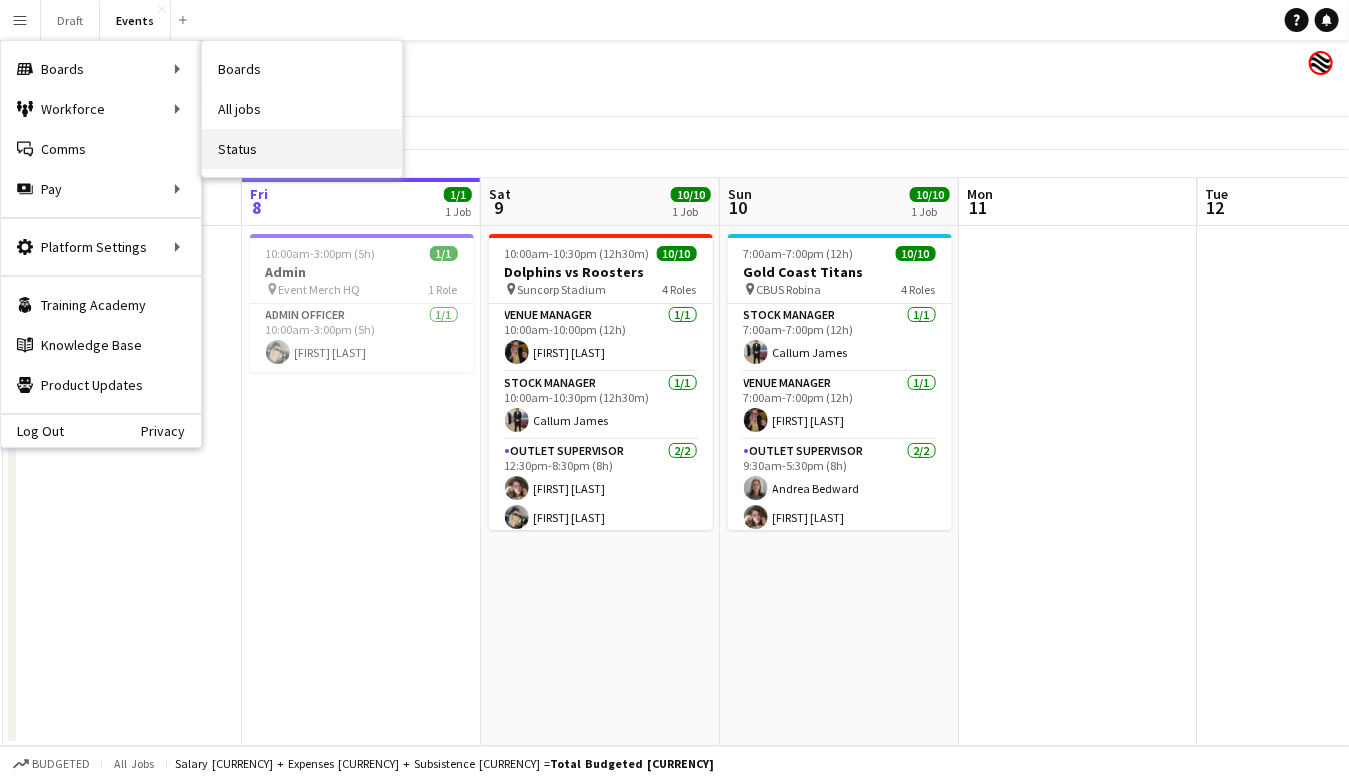 click on "Status" at bounding box center [302, 149] 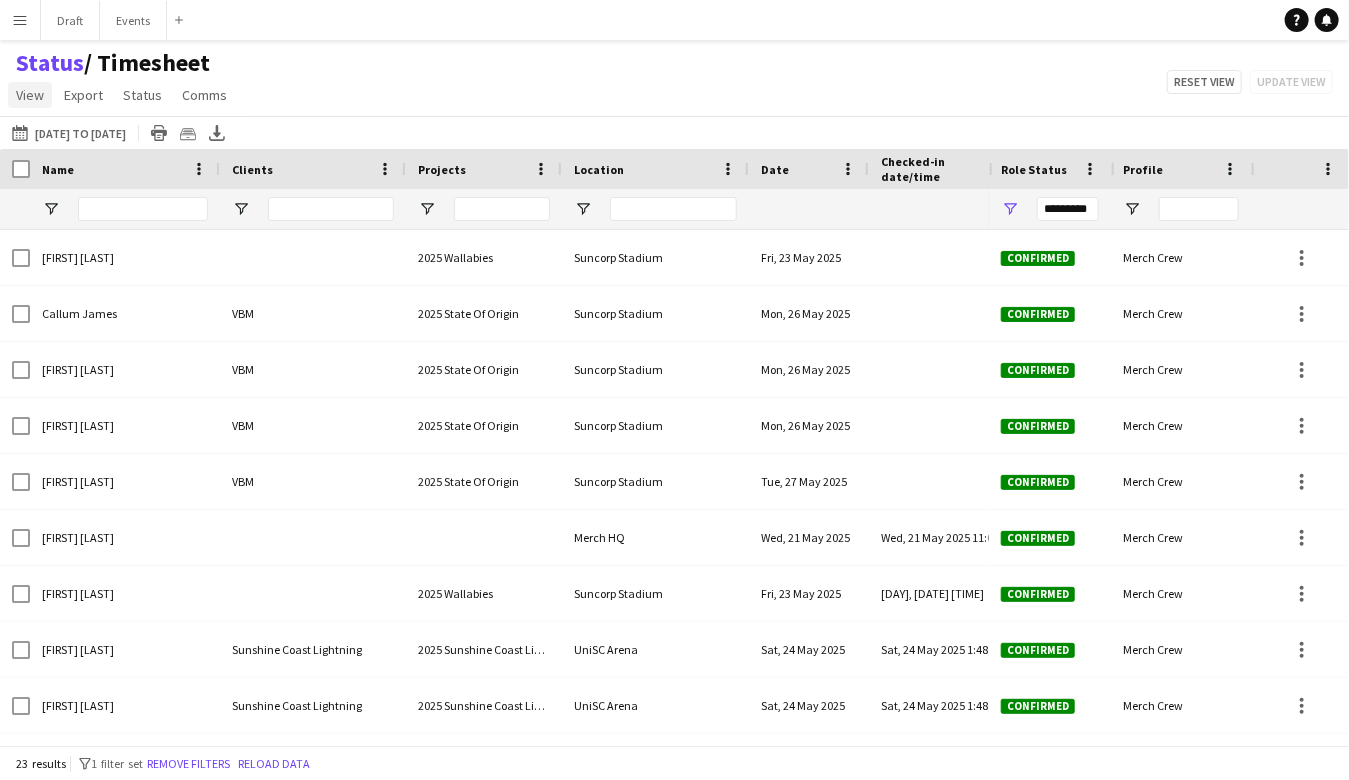 click on "View" 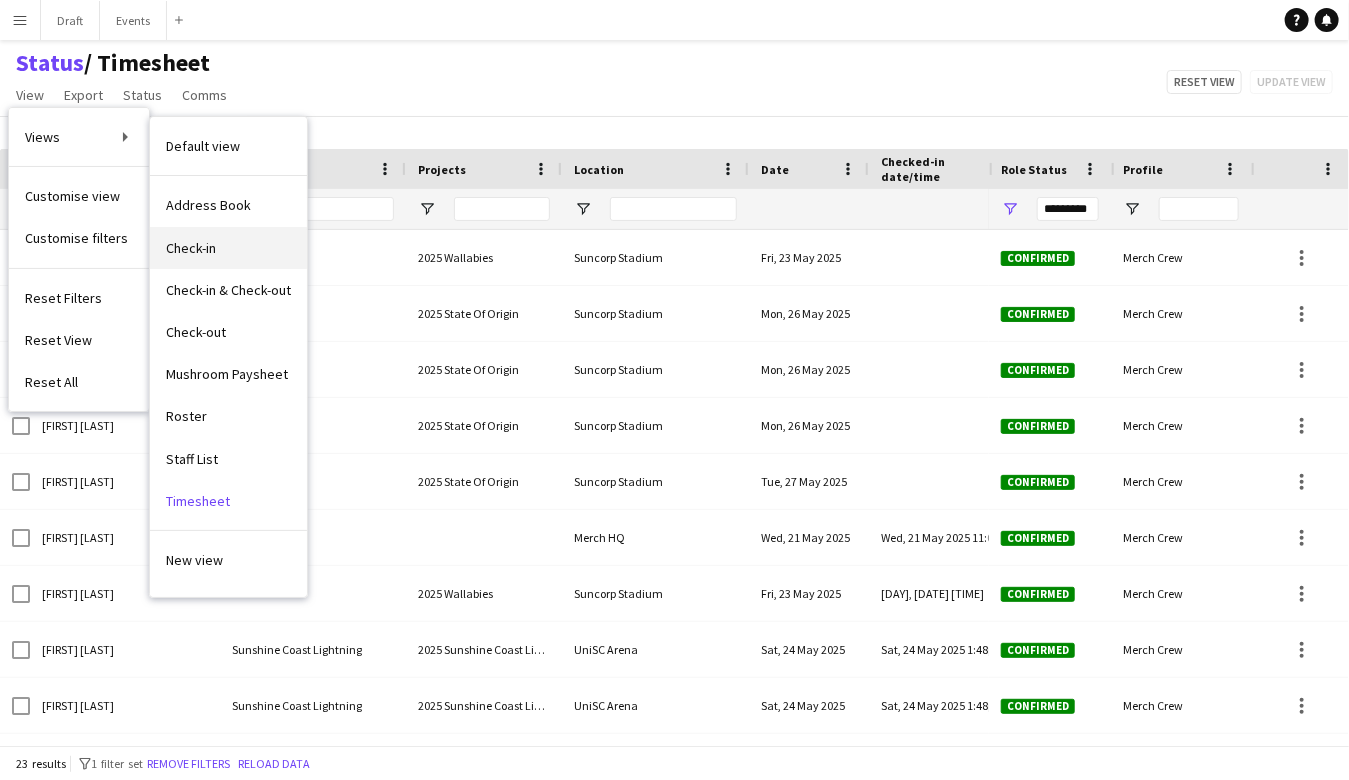 click on "Check-in" at bounding box center [191, 248] 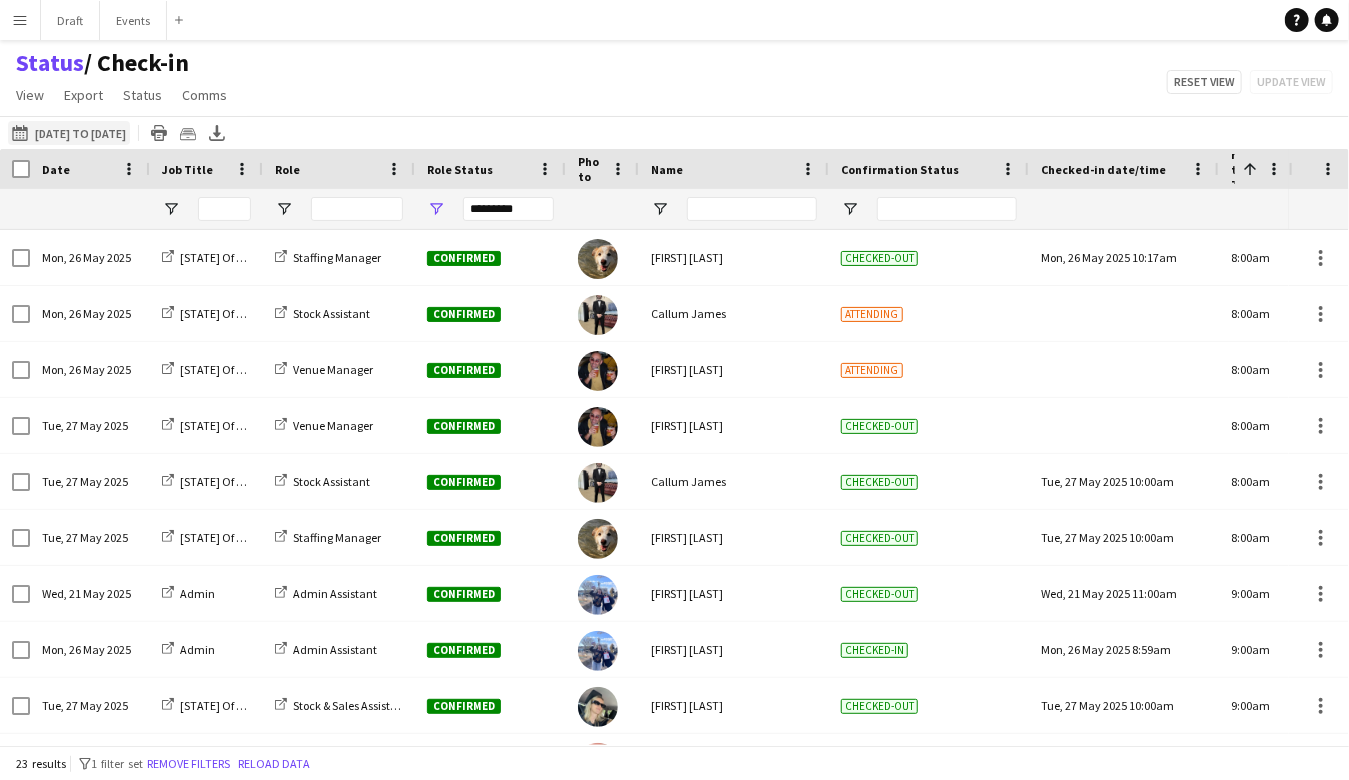 click on "[DATE] to [DATE]
[DATE] to [DATE]" 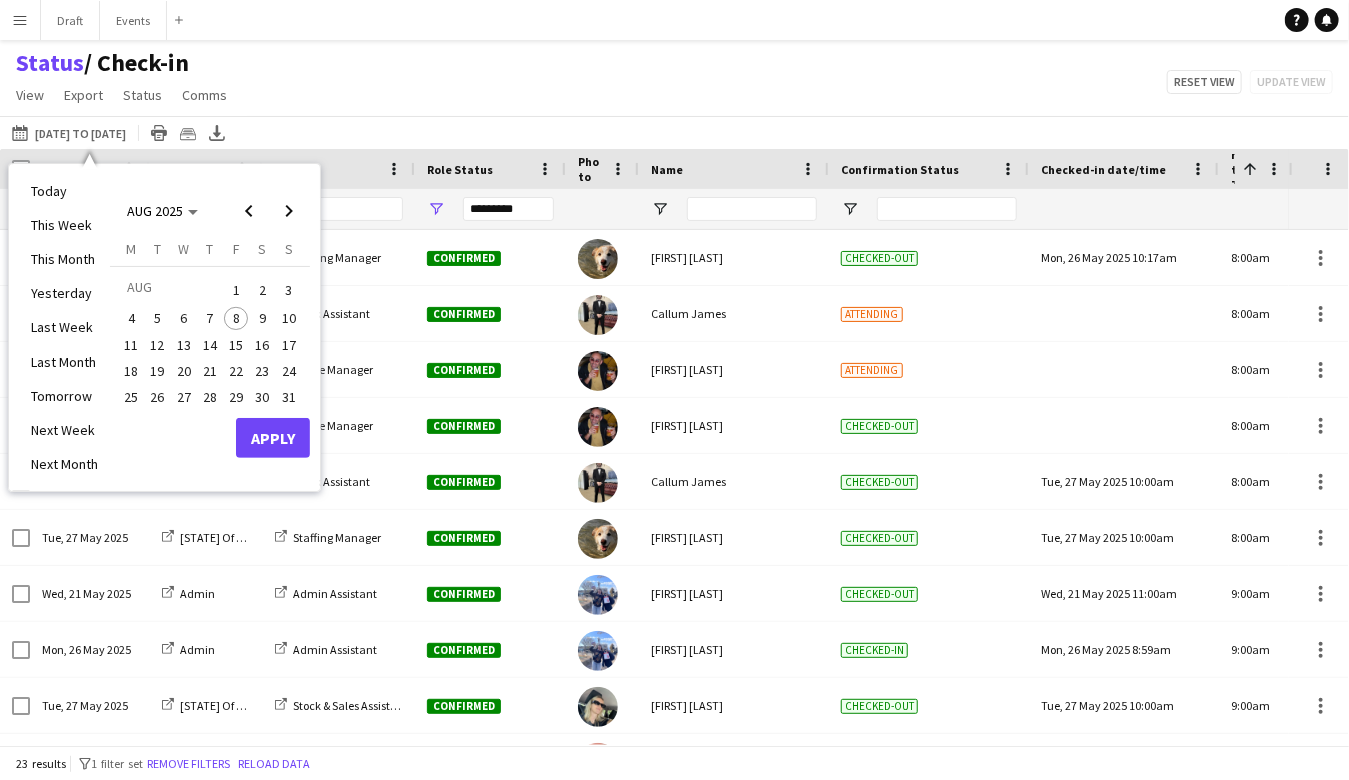 click on "9" at bounding box center (263, 319) 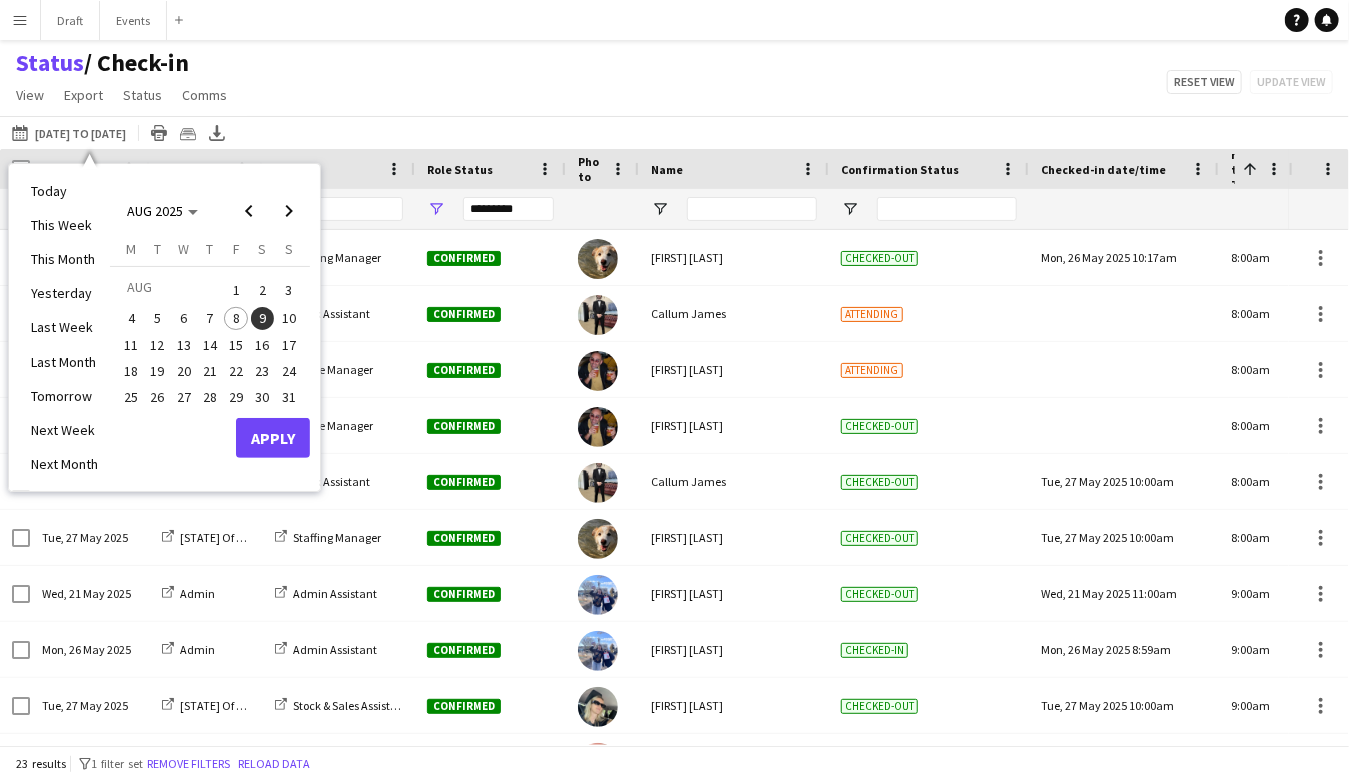 click on "Apply" at bounding box center [273, 438] 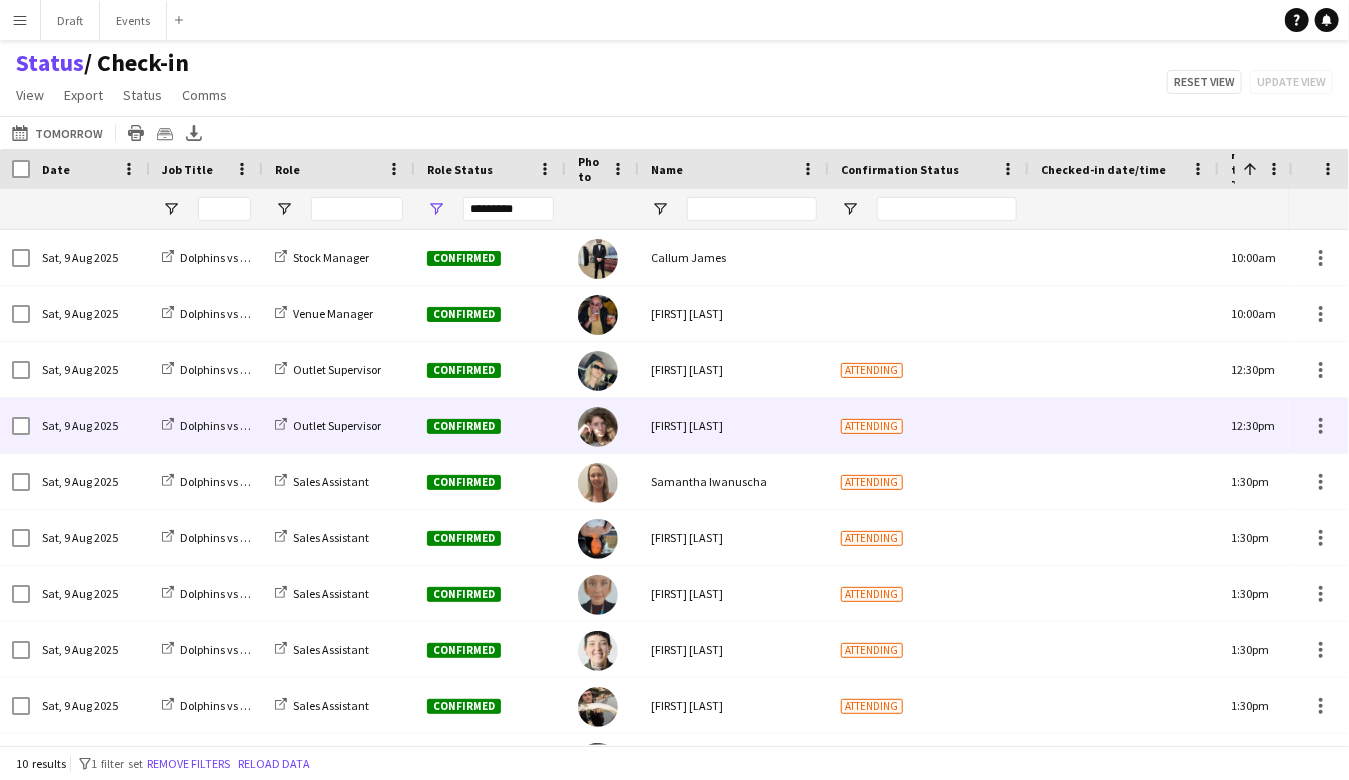 scroll, scrollTop: 44, scrollLeft: 0, axis: vertical 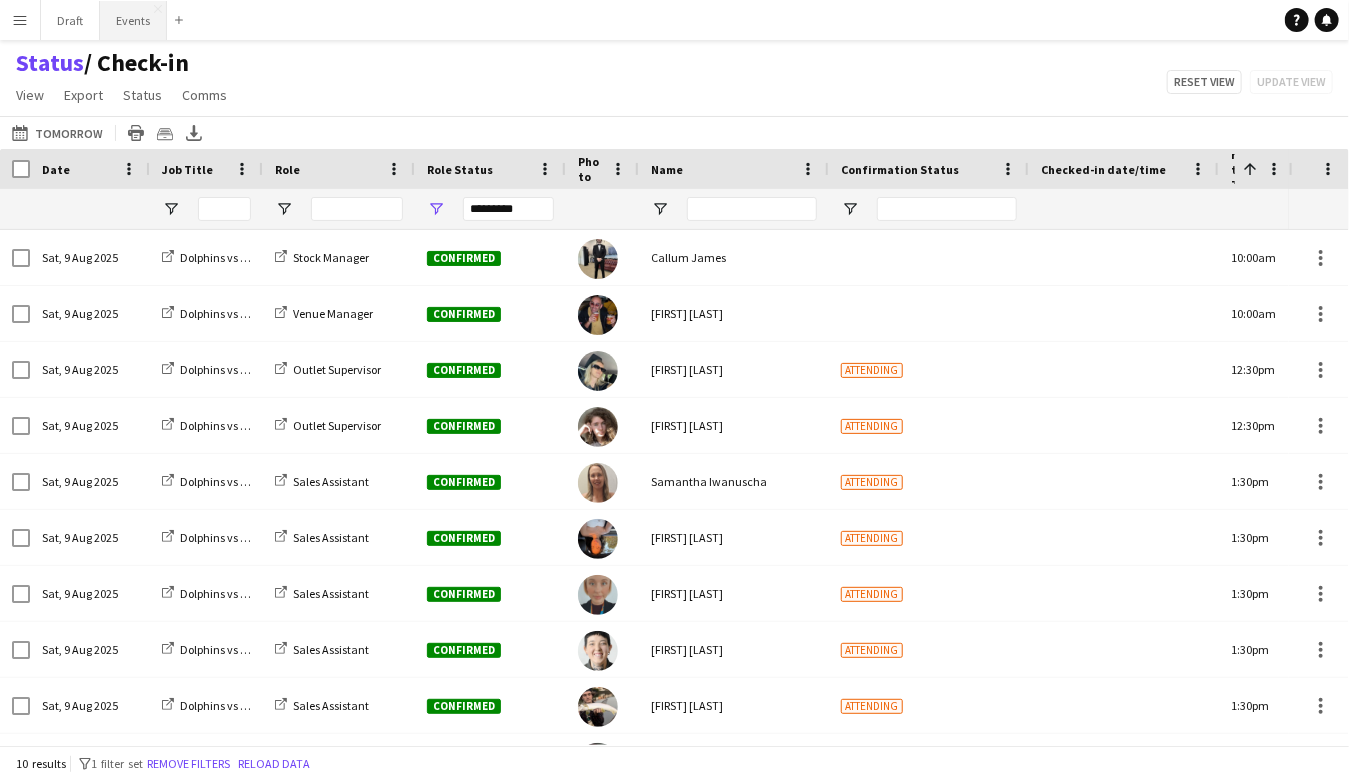 click on "Events
Close" at bounding box center [133, 20] 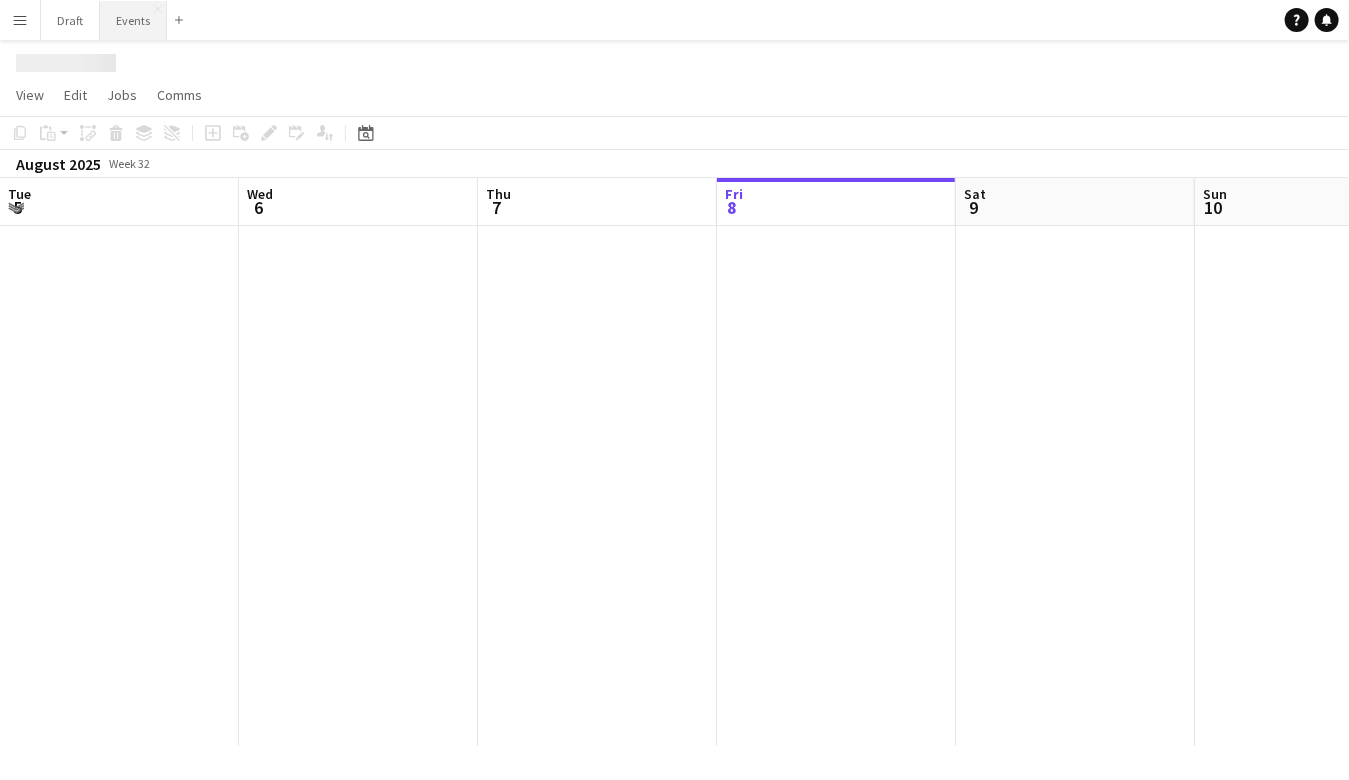 scroll, scrollTop: 0, scrollLeft: 477, axis: horizontal 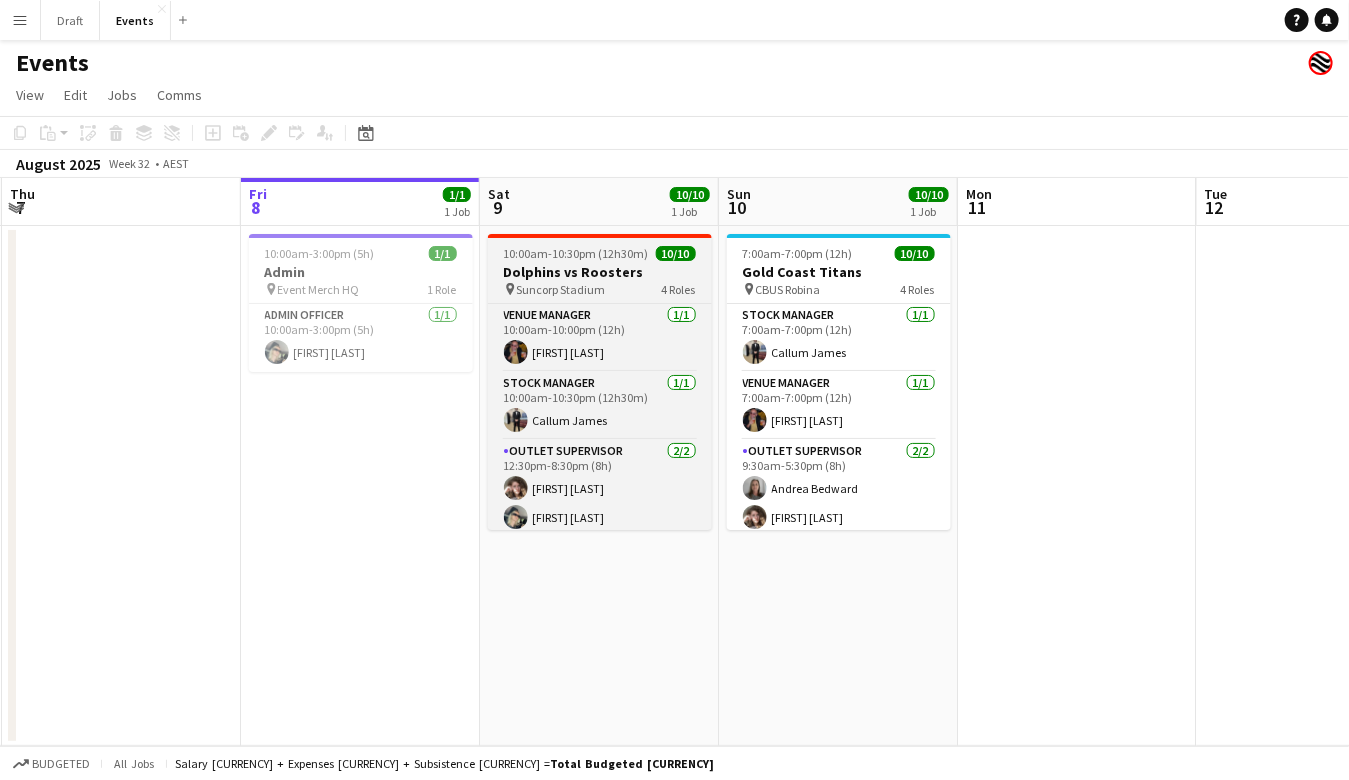 click on "Dolphins vs Roosters" at bounding box center (600, 272) 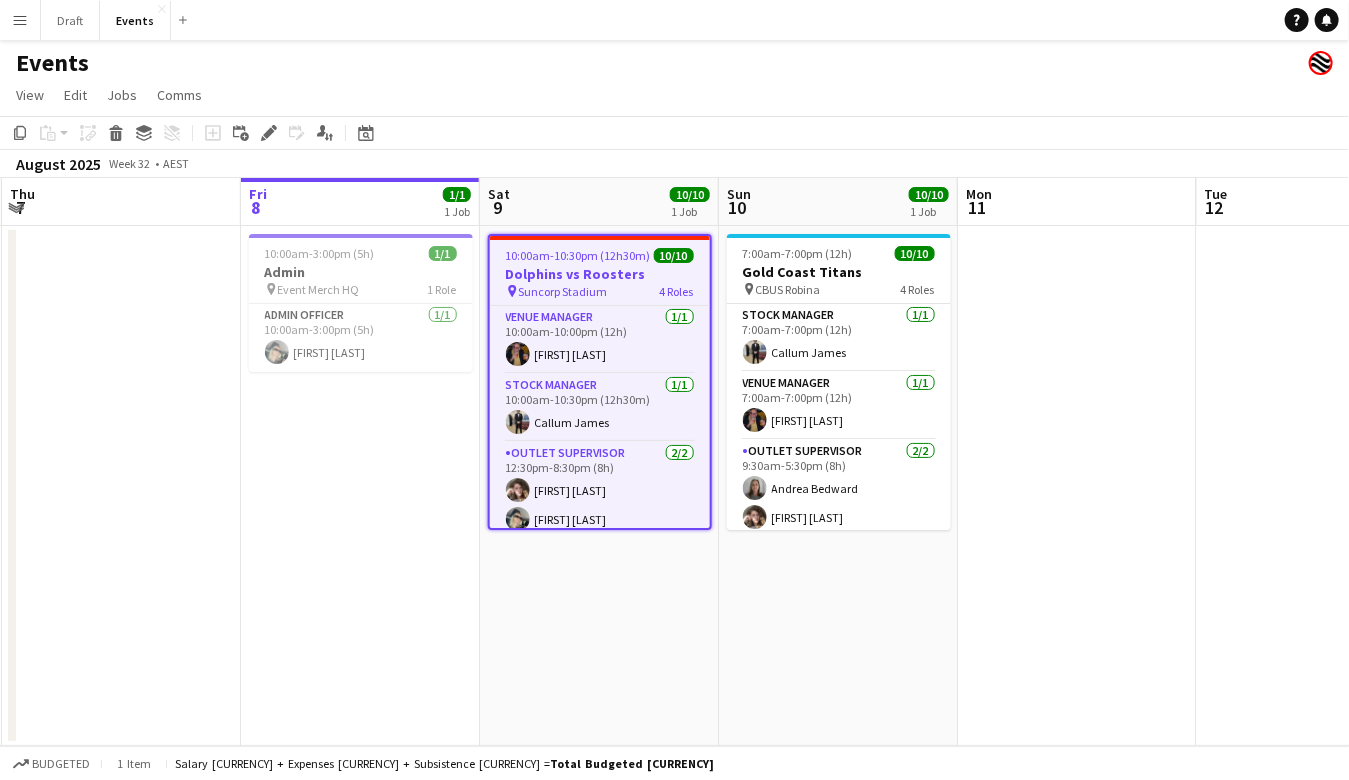 click on "[TIME]-[TIME] ([DURATION])    [DATE]   Dolphins vs Roosters
pin
Suncorp Stadium   4 Roles   Venue Manager   1/1   [TIME]-[TIME] ([DURATION])
[FIRST] [LAST]  Stock Manager   1/1   [TIME]-[TIME] ([DURATION])
[FIRST] [LAST]  Outlet Supervisor   2/2   [TIME]-[TIME] ([DURATION])
[FIRST] [LAST] [FIRST] [LAST]  Sales Assistant   6/6   [TIME]-[TIME] ([DURATION])
[FIRST] [LAST] [FIRST] [LAST] [FIRST] [LAST] [FIRST] [LAST] [FIRST] [LAST] [FIRST] [LAST]" at bounding box center (599, 486) 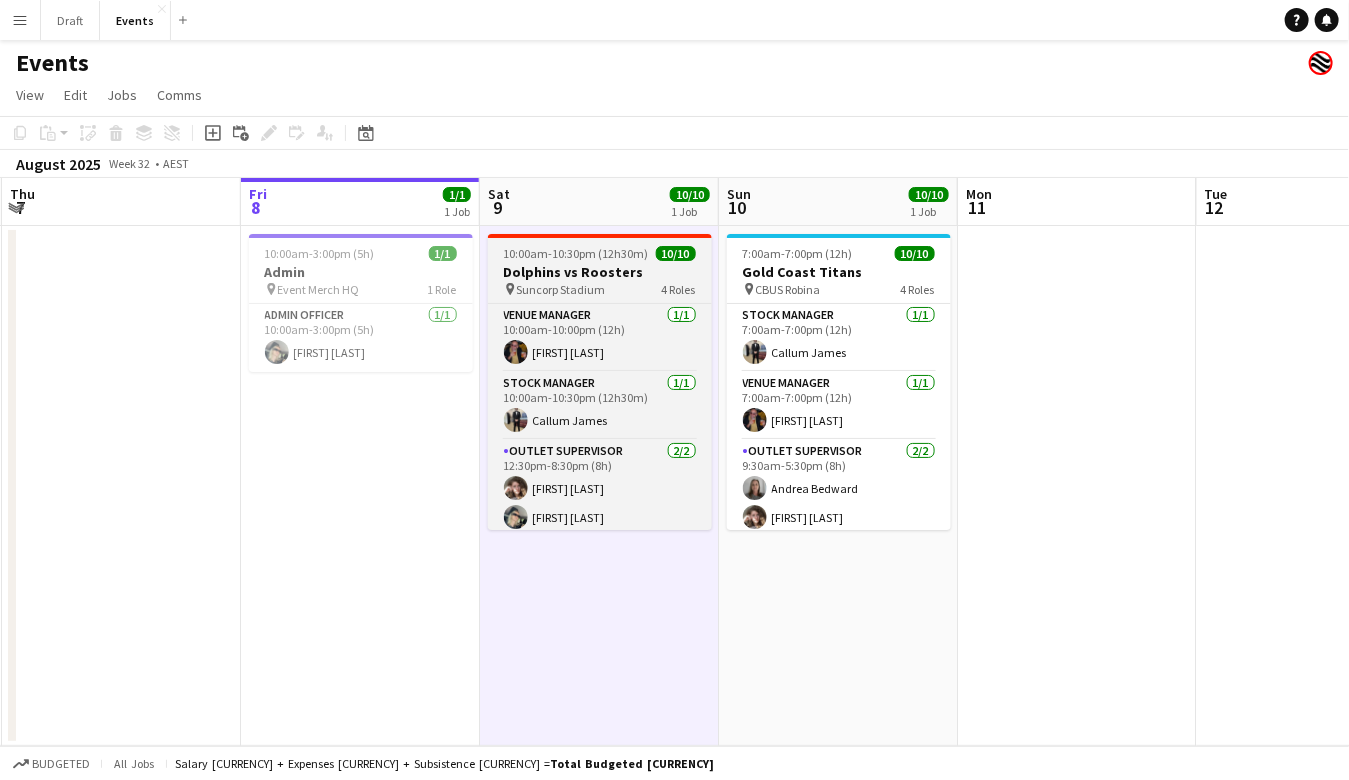 click on "Dolphins vs Roosters" at bounding box center (600, 272) 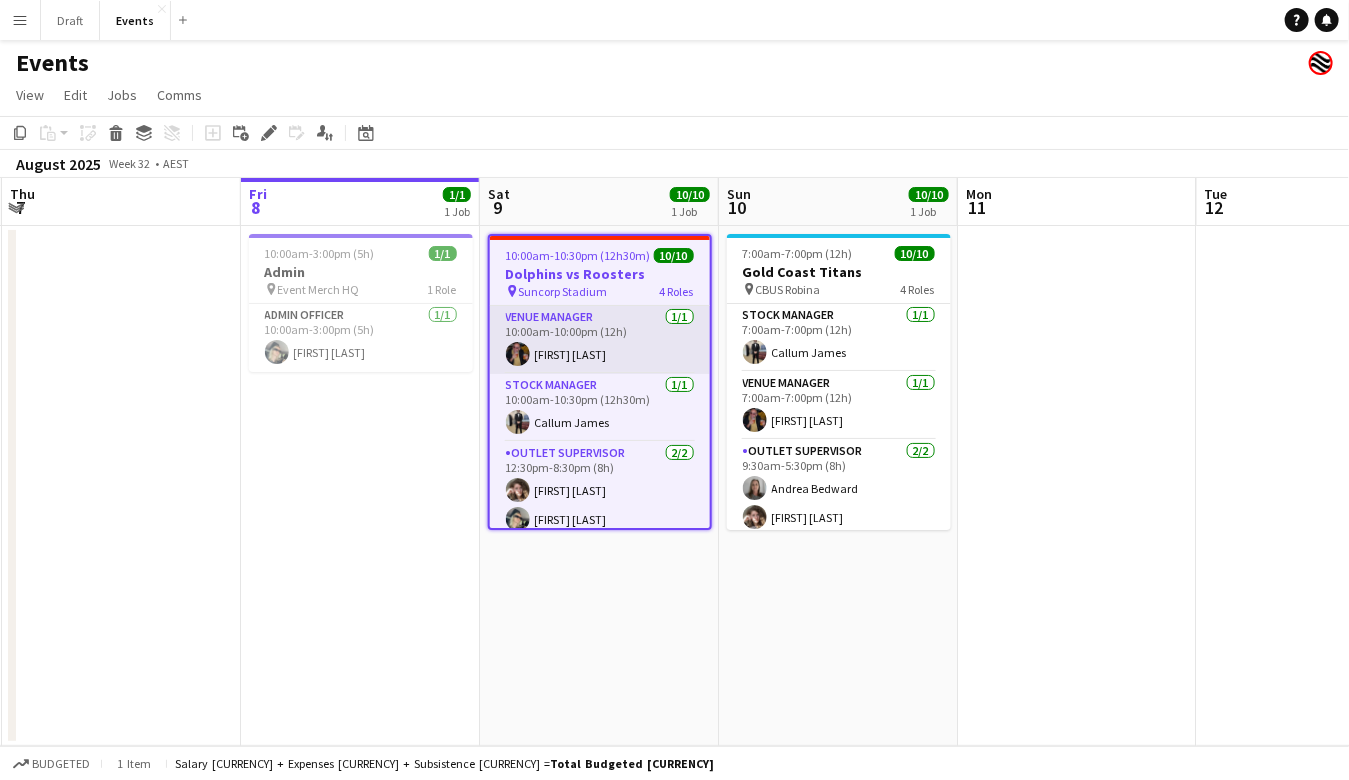 scroll, scrollTop: 0, scrollLeft: 0, axis: both 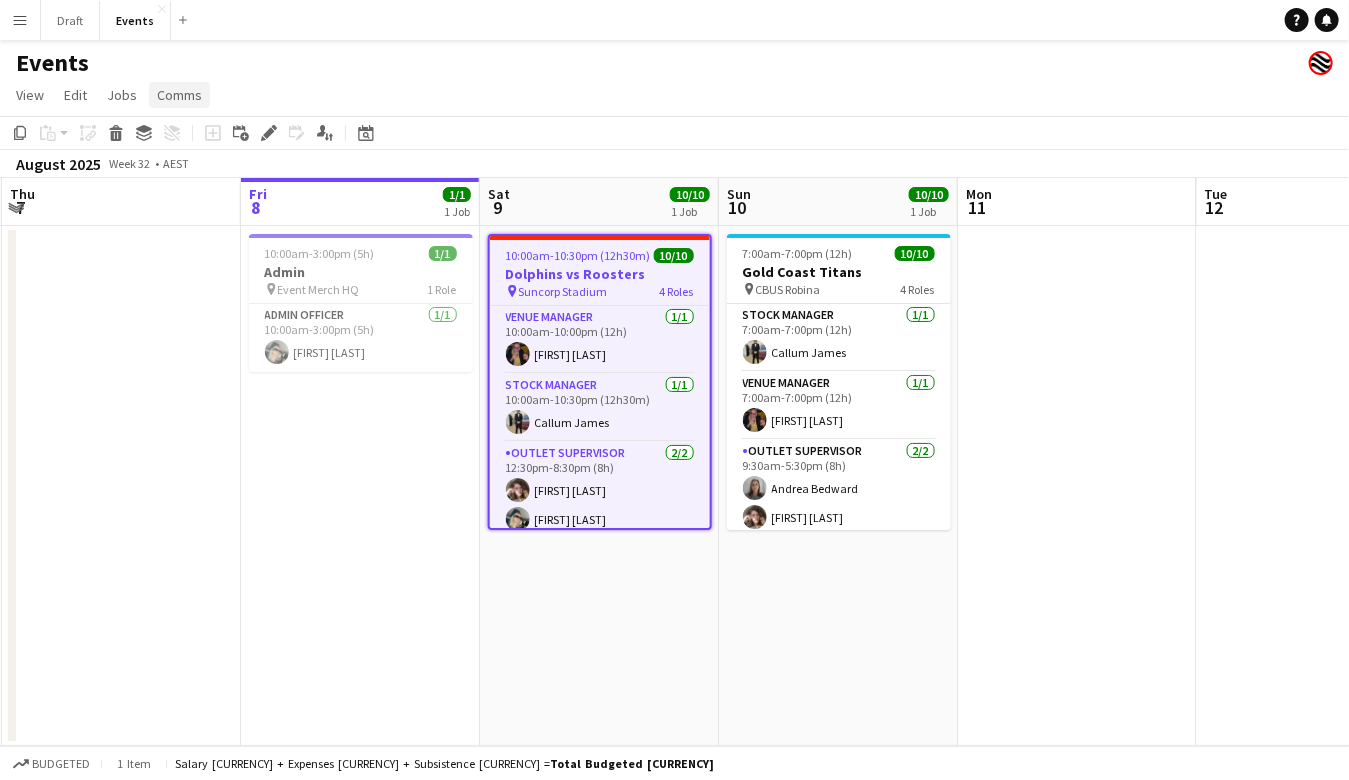 click on "Comms" 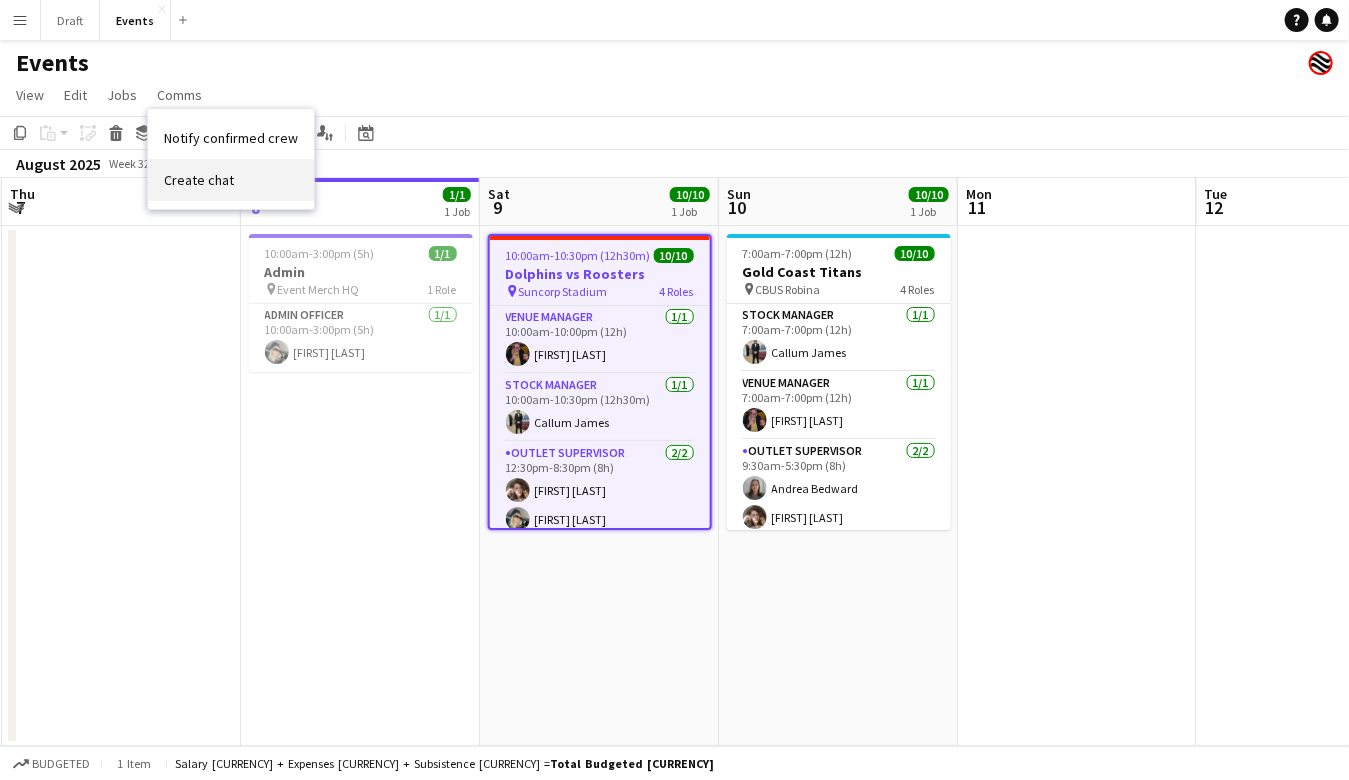 click on "Create chat" at bounding box center (199, 180) 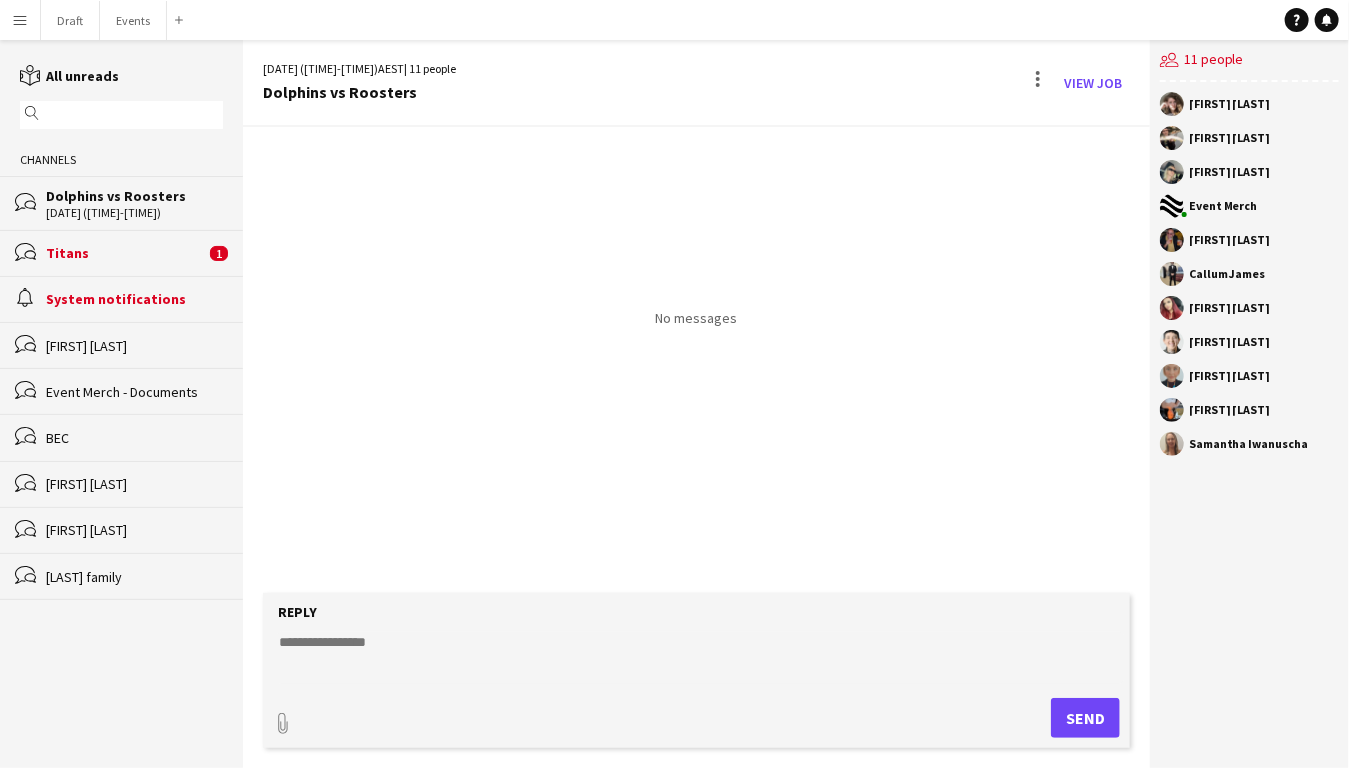 click 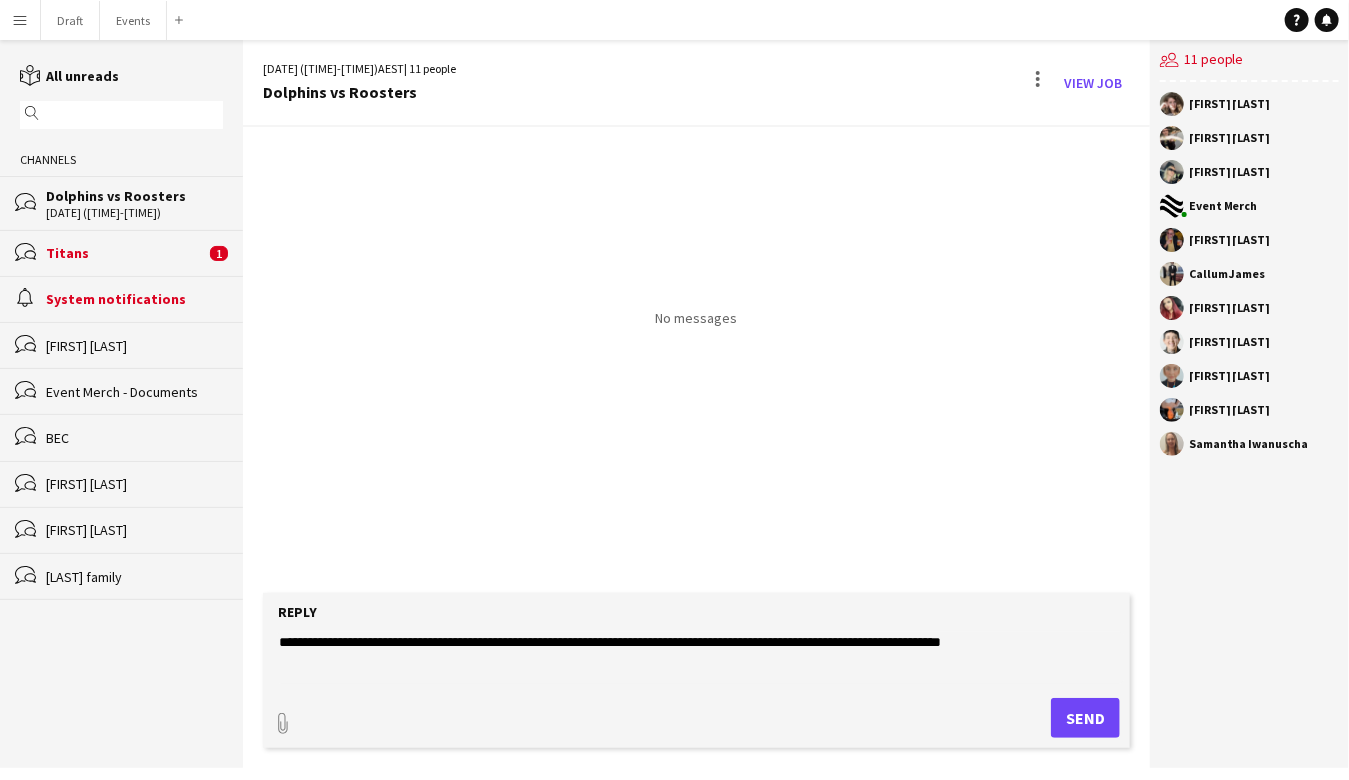 click on "**********" 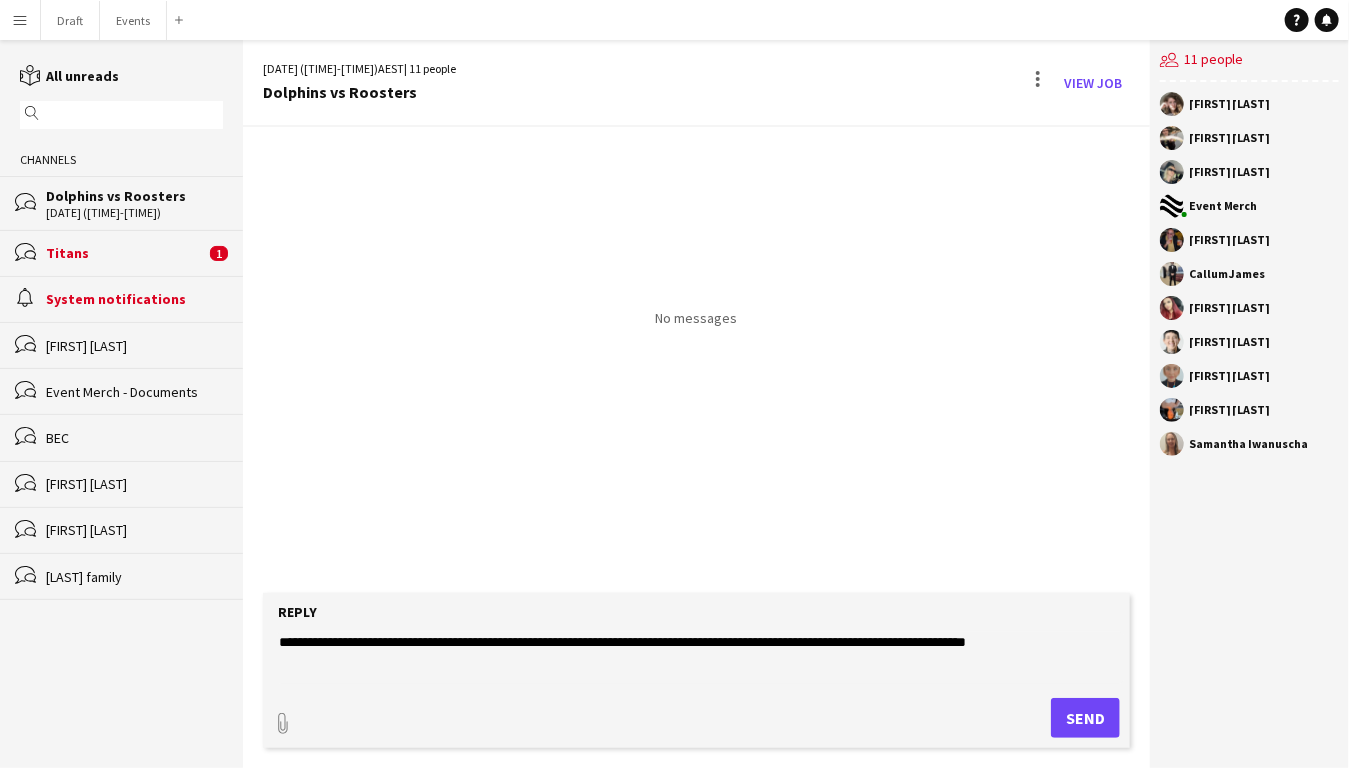 drag, startPoint x: 669, startPoint y: 648, endPoint x: 589, endPoint y: 645, distance: 80.05623 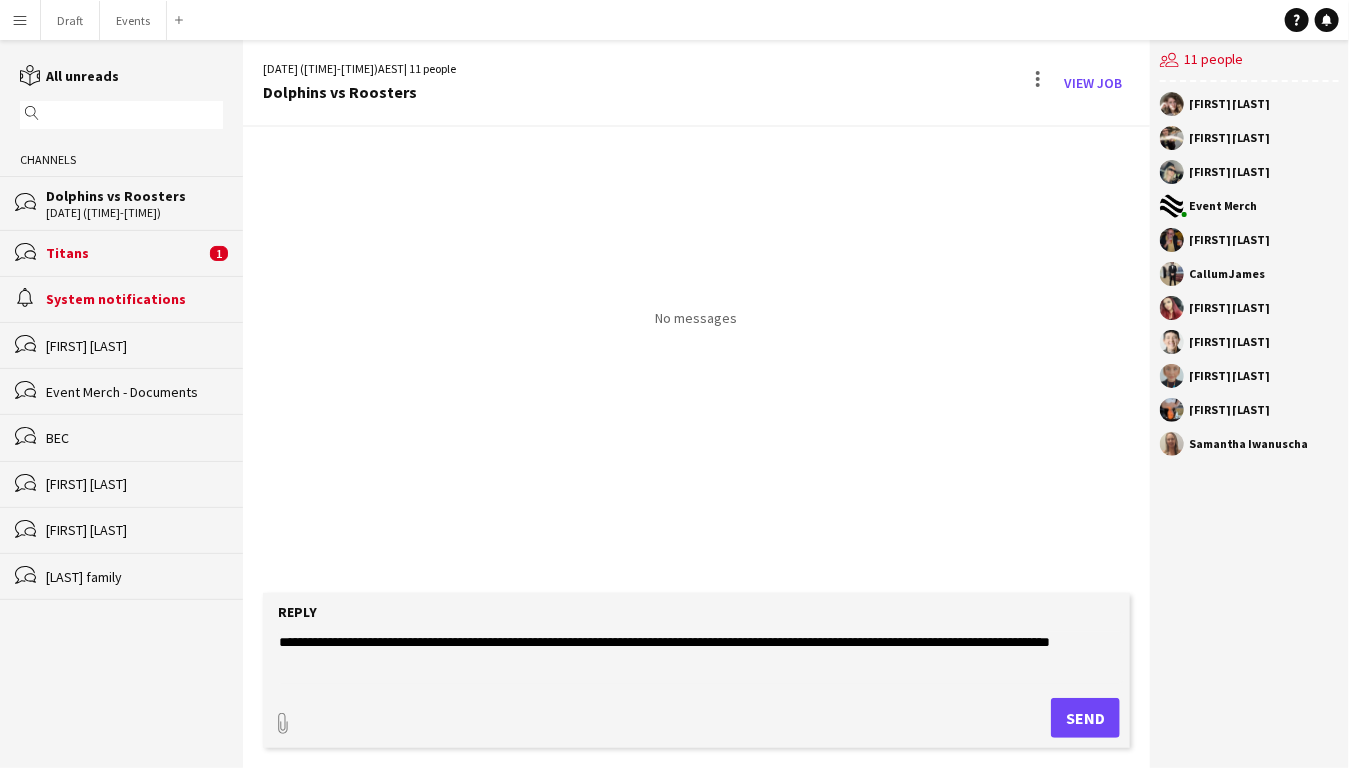 click on "**********" 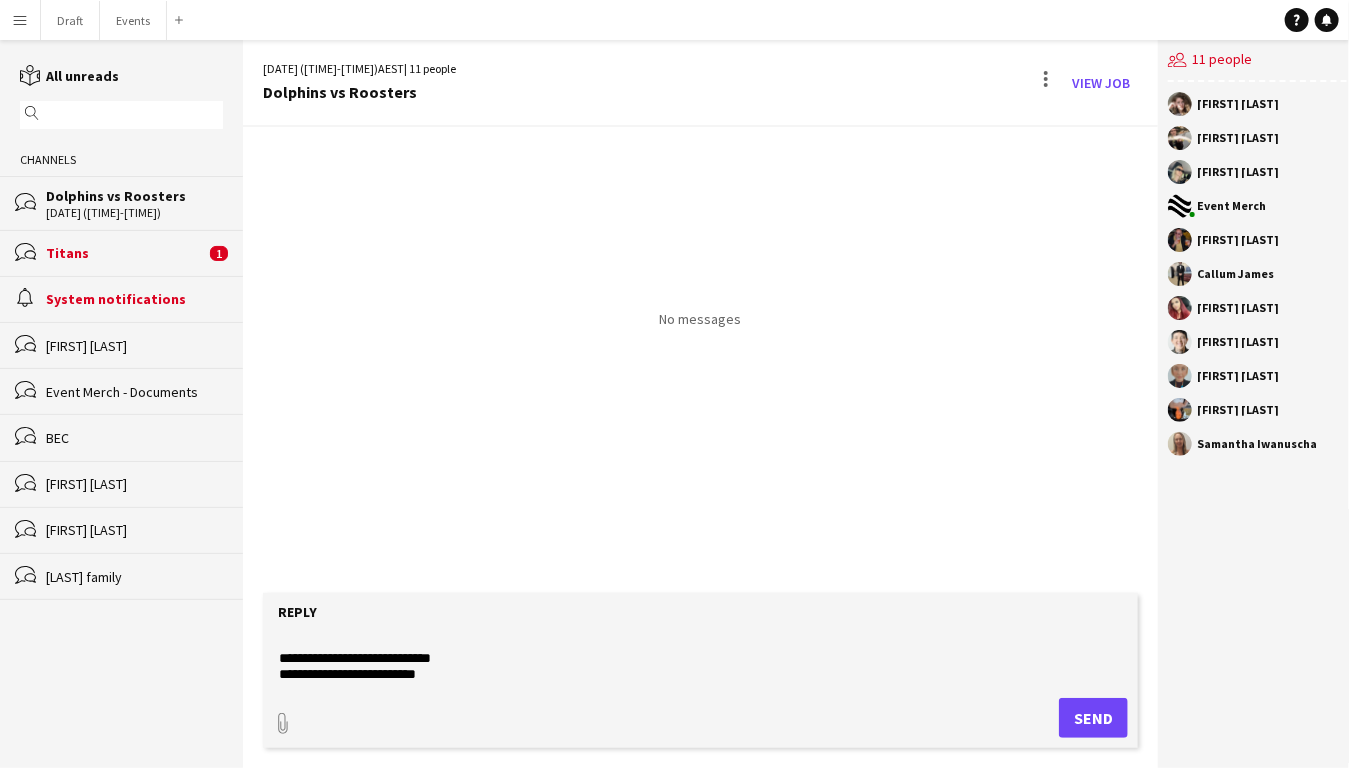scroll, scrollTop: 43, scrollLeft: 0, axis: vertical 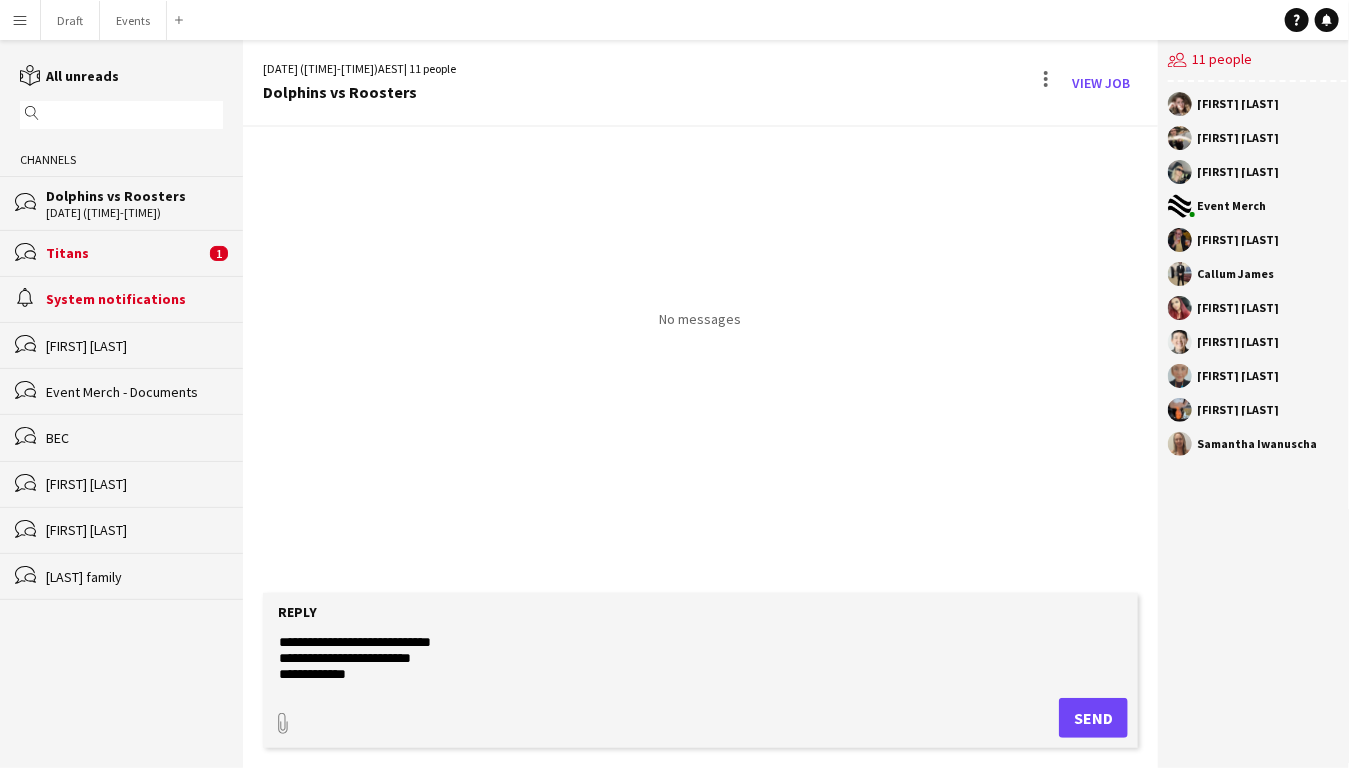 paste on "**********" 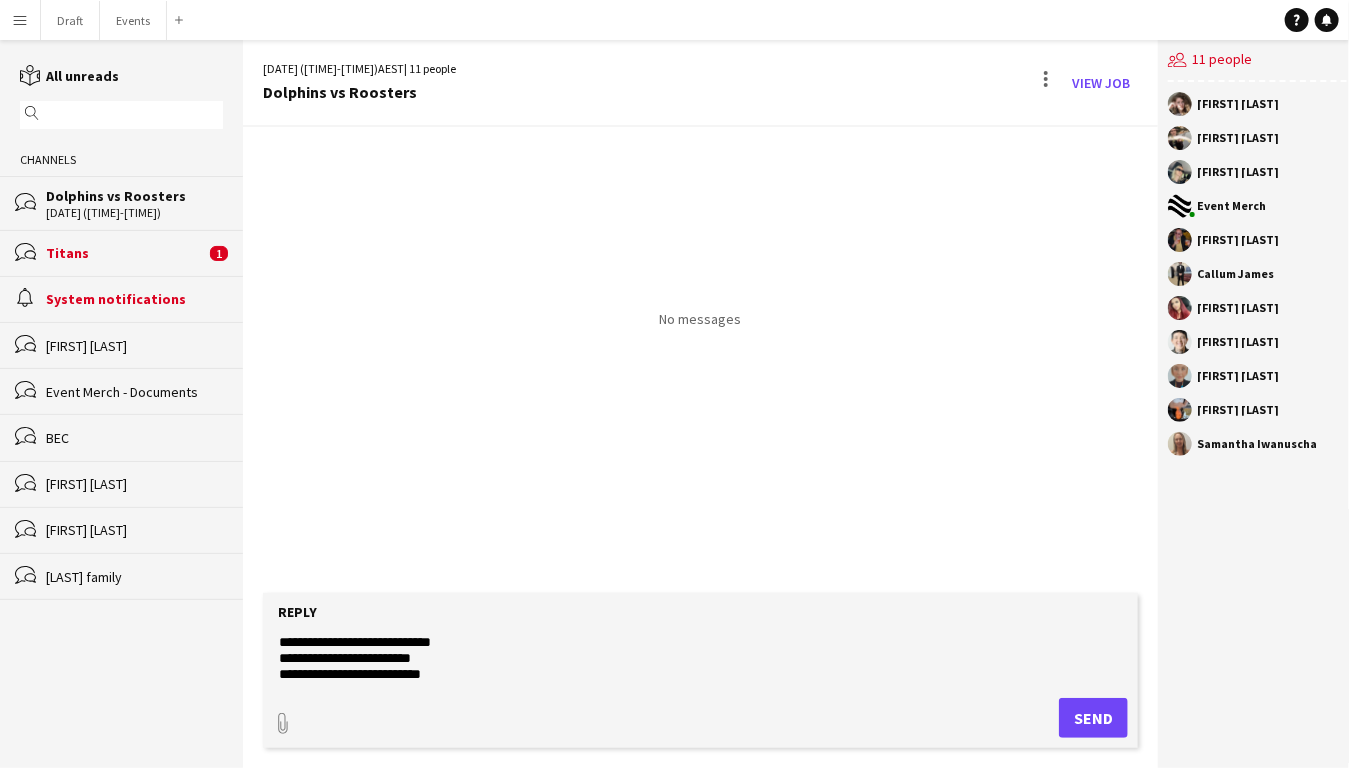 scroll, scrollTop: 58, scrollLeft: 0, axis: vertical 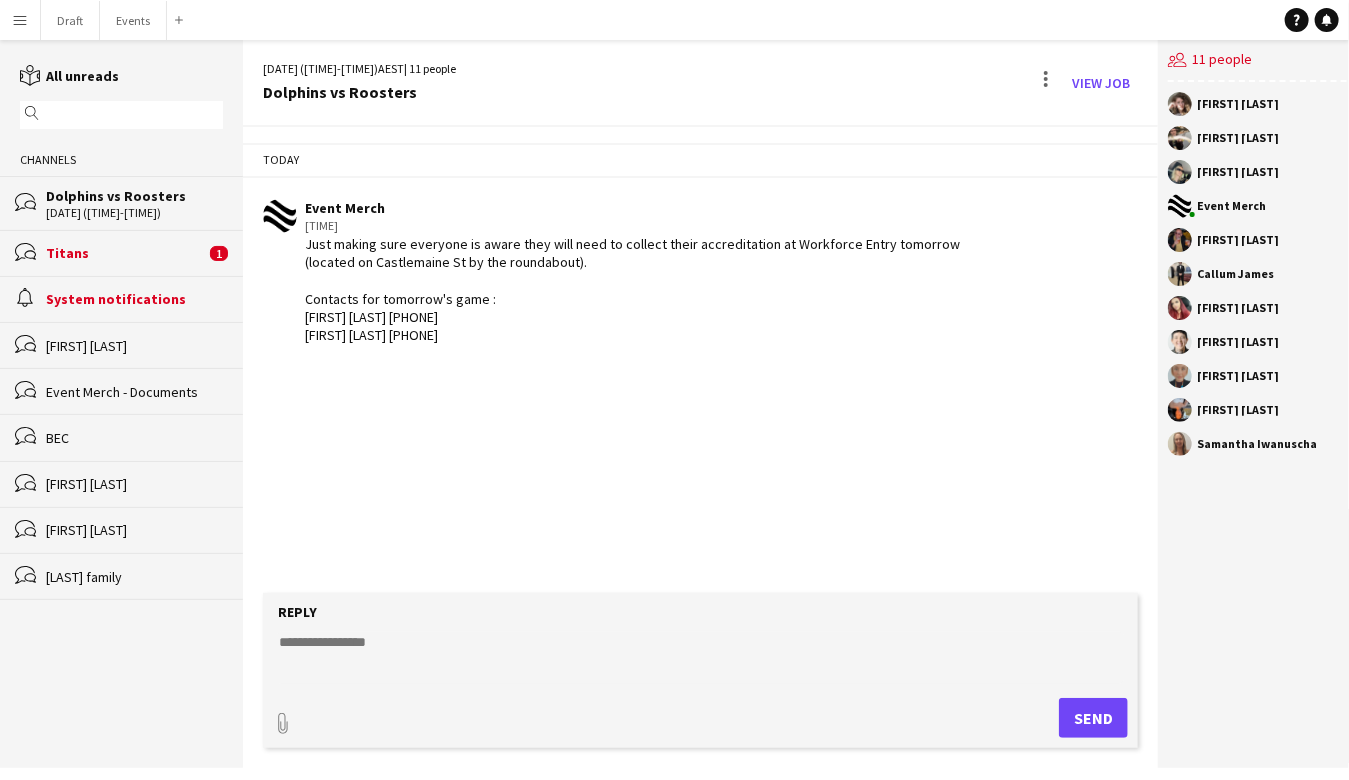 click on "Titans" 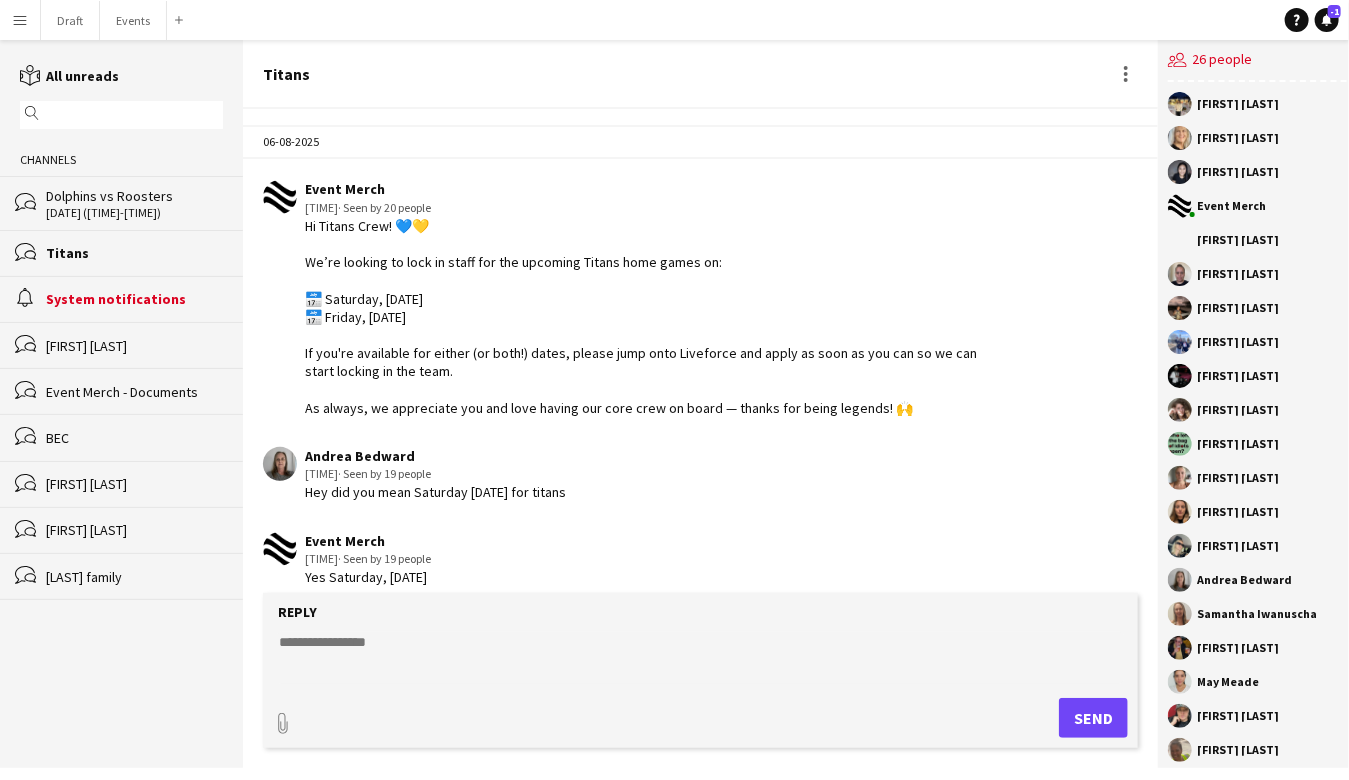 scroll, scrollTop: 0, scrollLeft: 0, axis: both 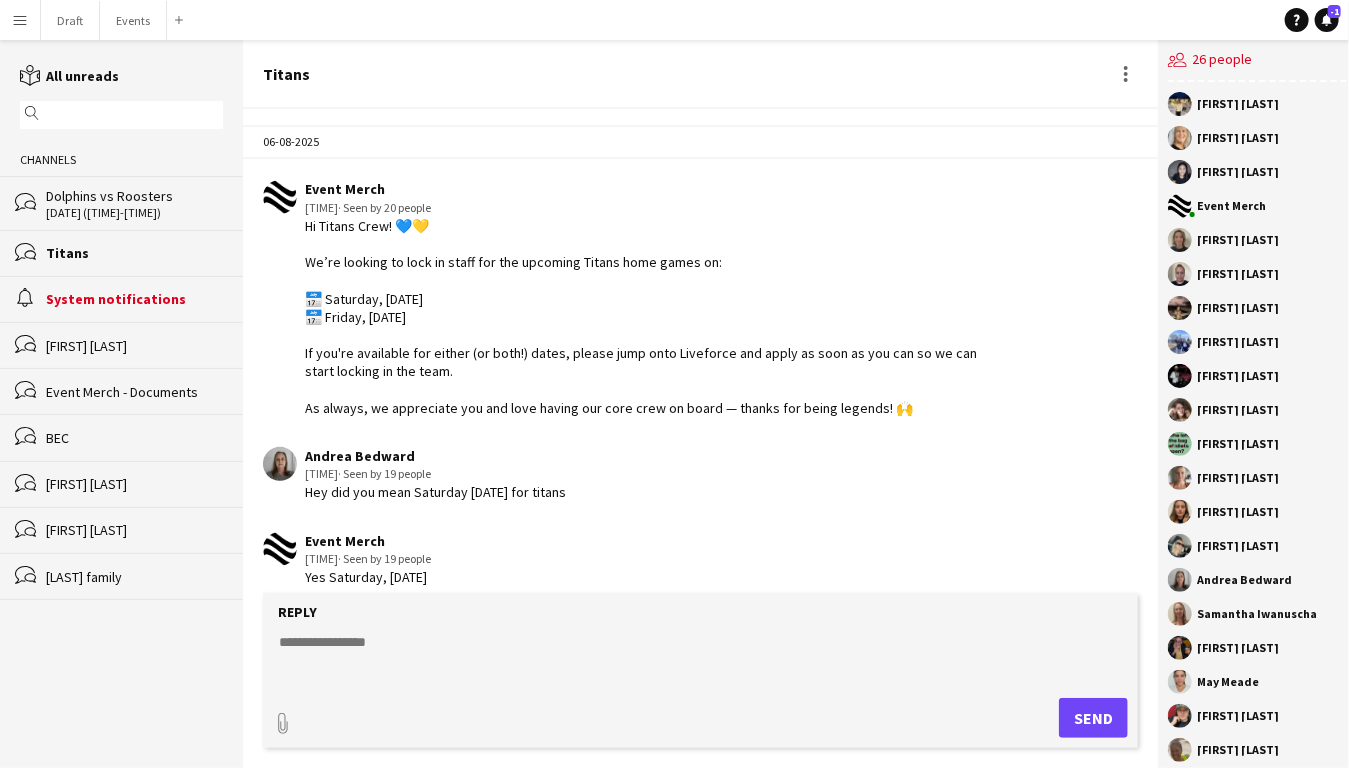 click on "Menu" at bounding box center [20, 20] 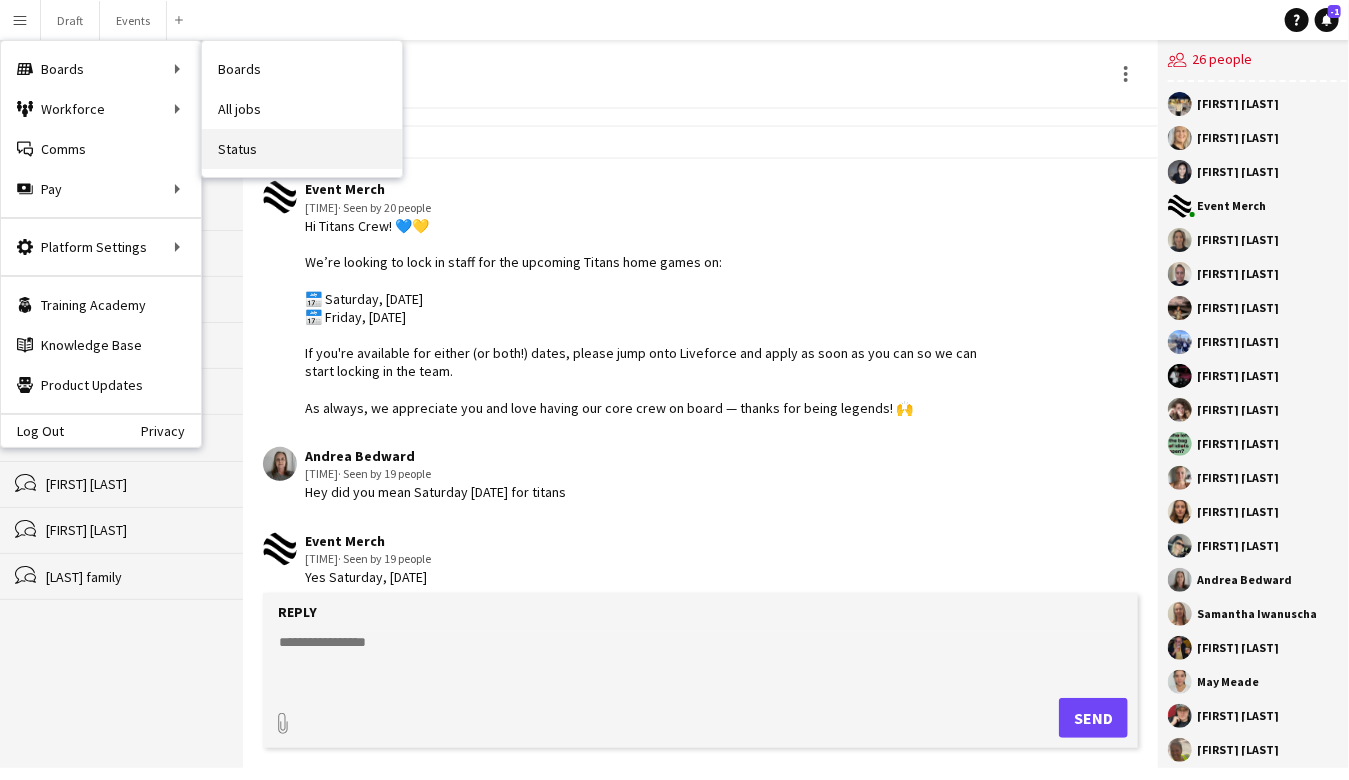 click on "Status" at bounding box center [302, 149] 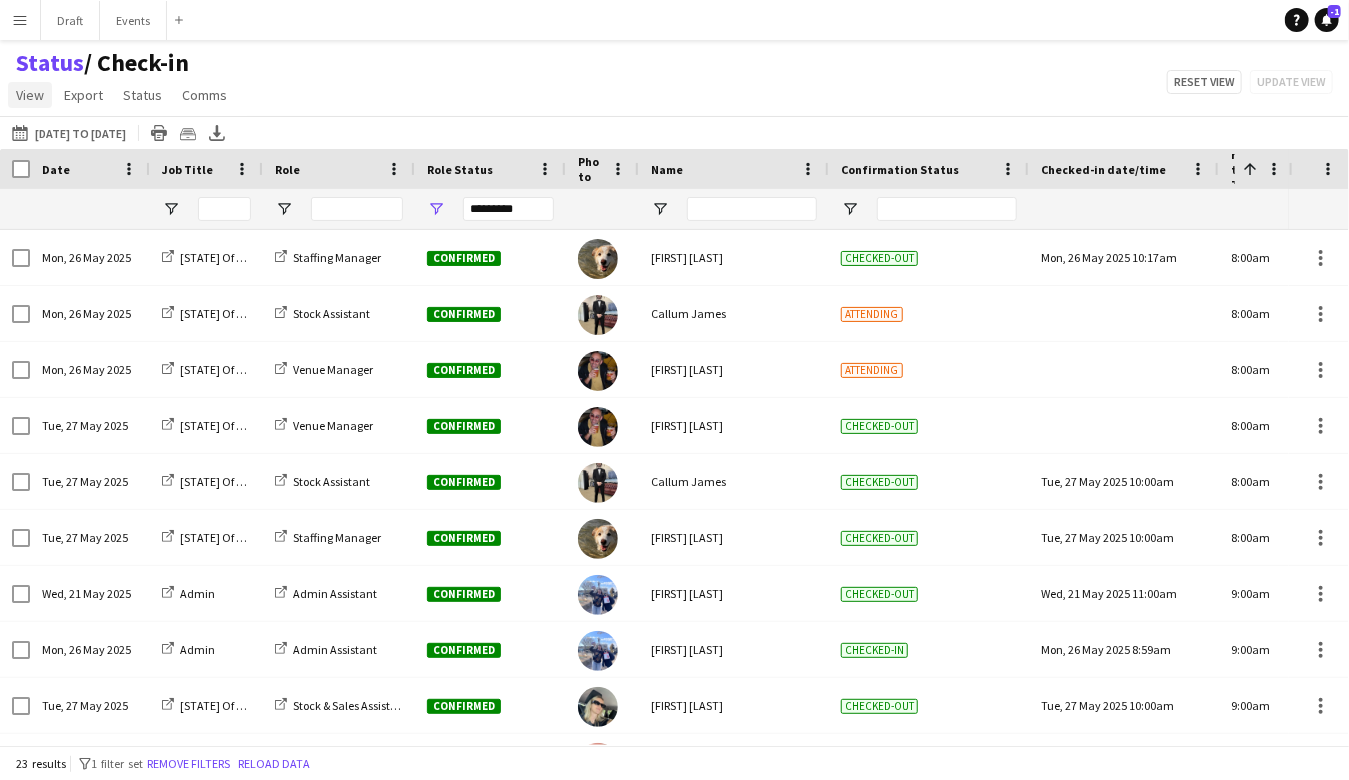 click on "View" 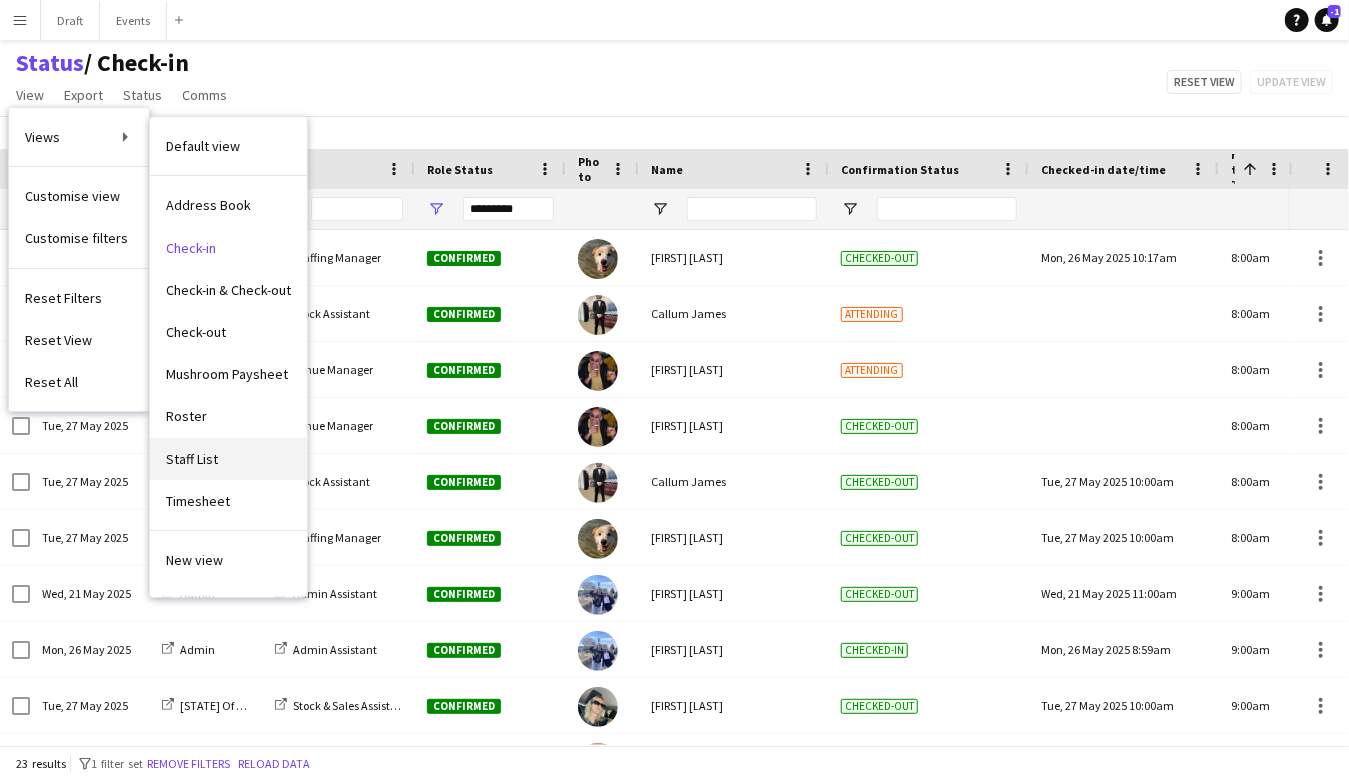 click on "Staff List" at bounding box center (192, 459) 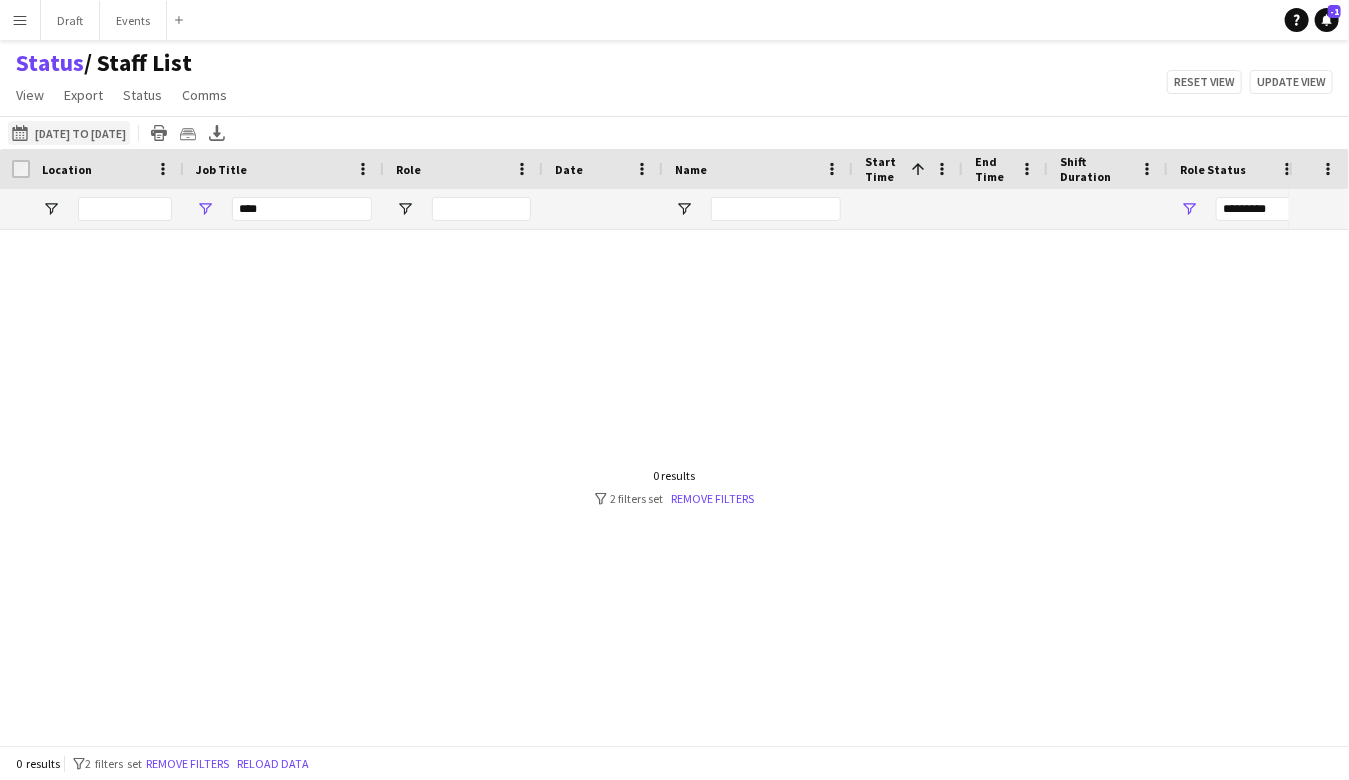 click on "[DAY]
[DATE] to [DATE]" 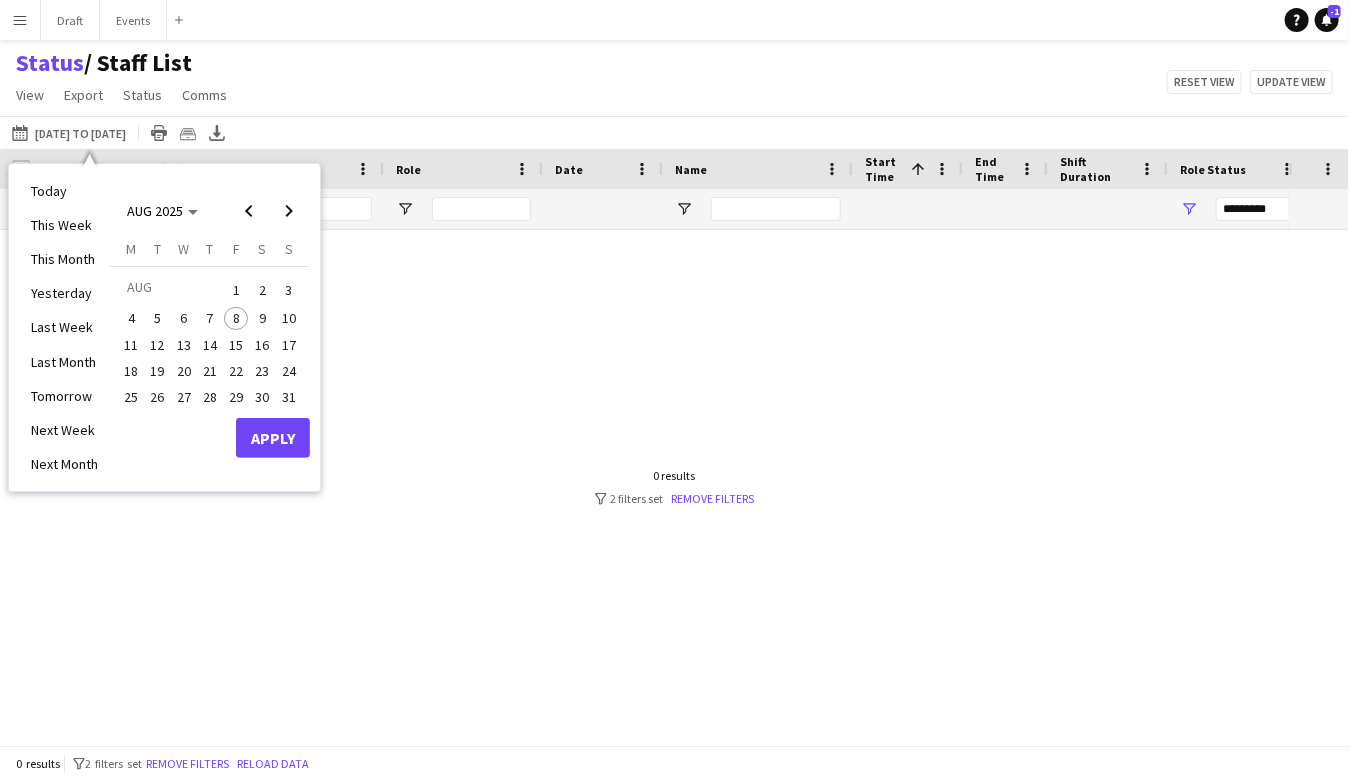 click on "9" at bounding box center [263, 319] 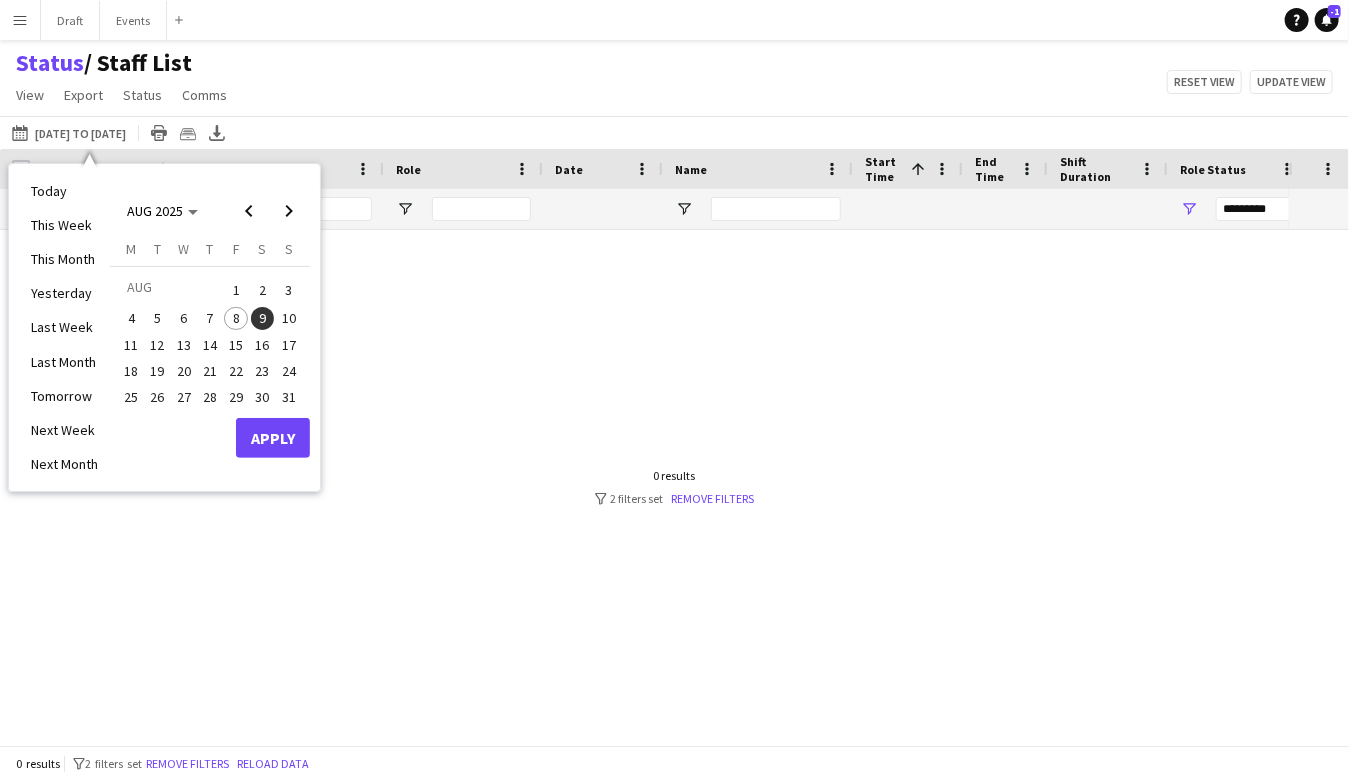 click on "Apply" at bounding box center [273, 438] 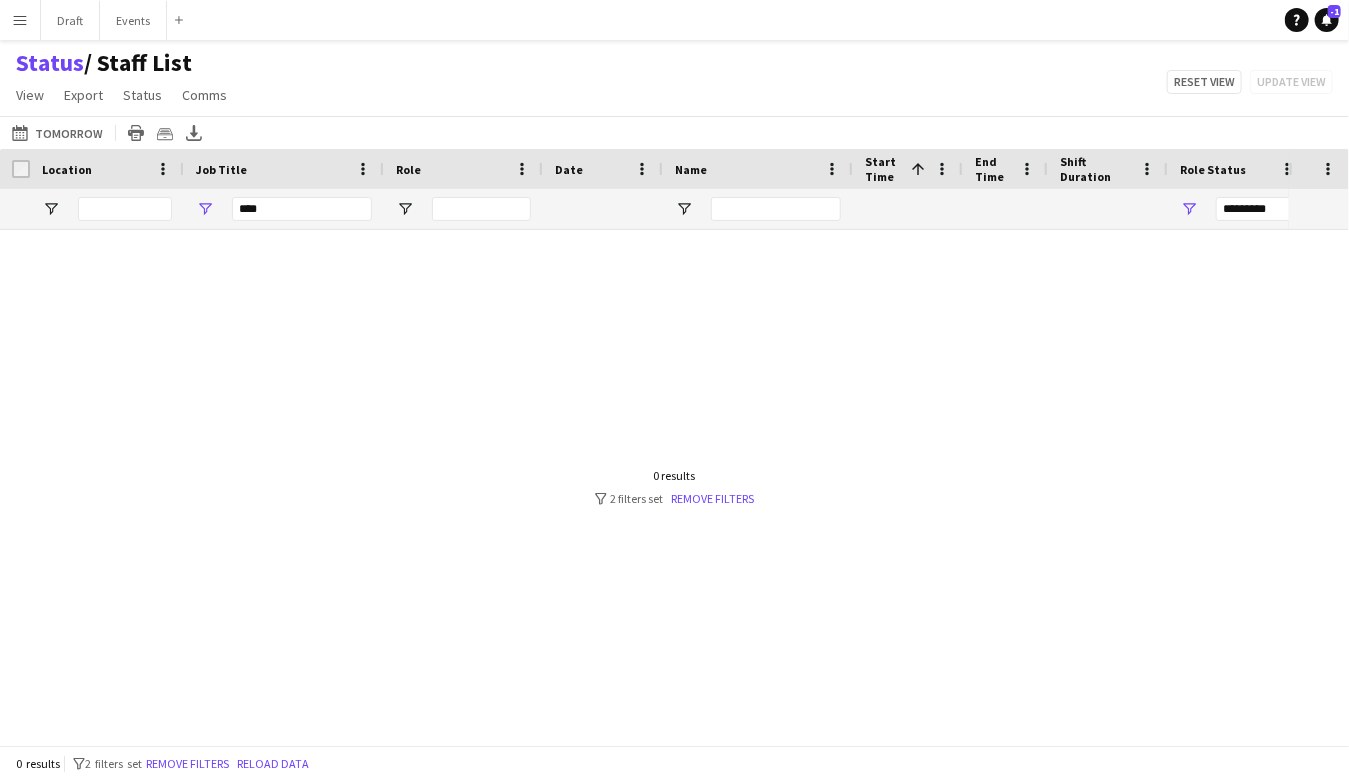 click on "***" at bounding box center [302, 209] 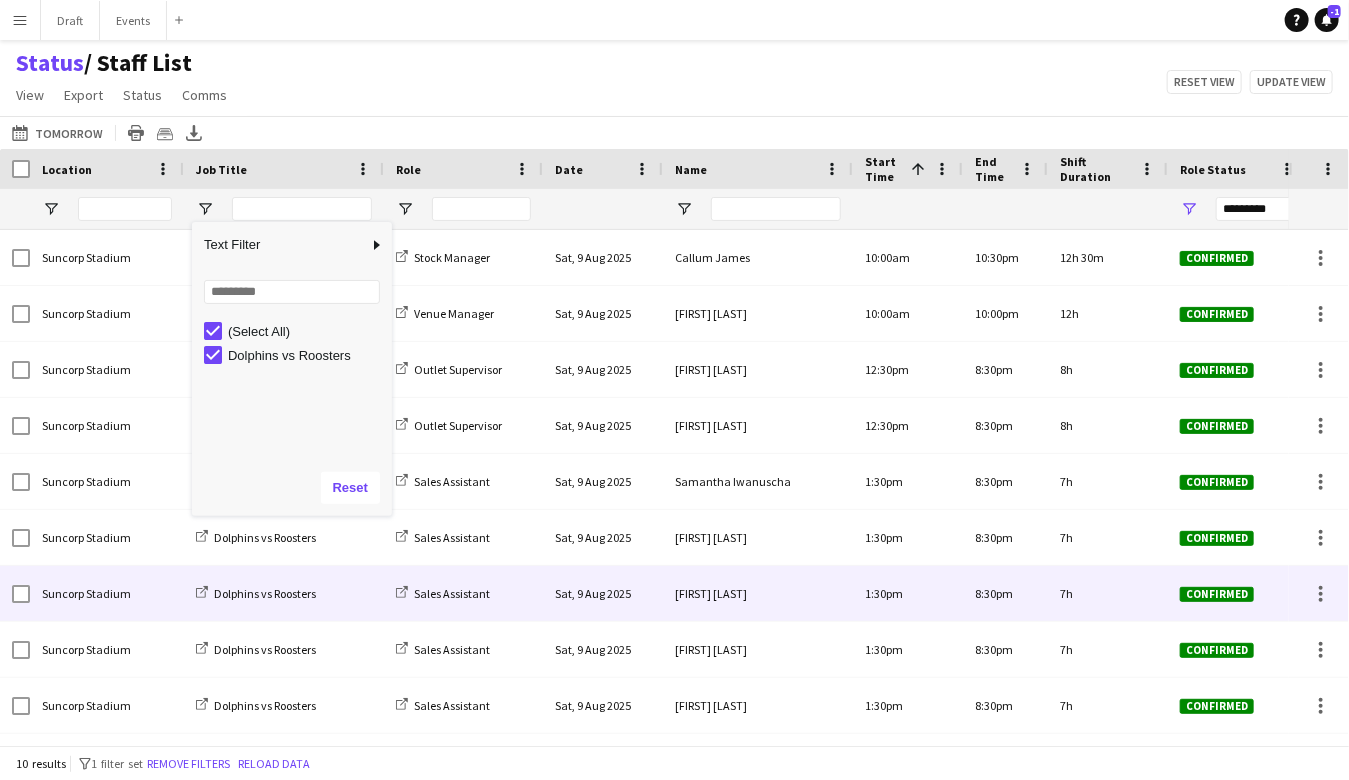 scroll, scrollTop: 48, scrollLeft: 0, axis: vertical 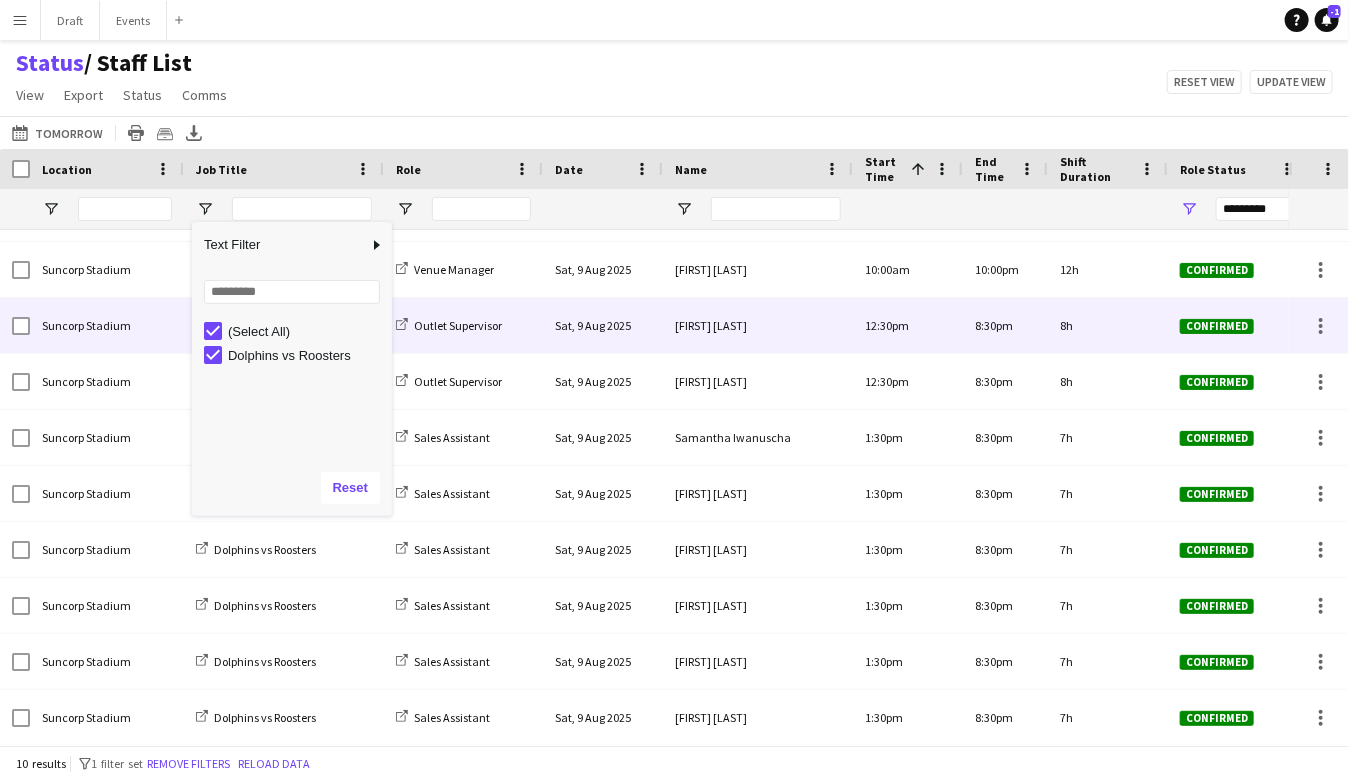 click on "[FIRST] [LAST]" at bounding box center [758, 325] 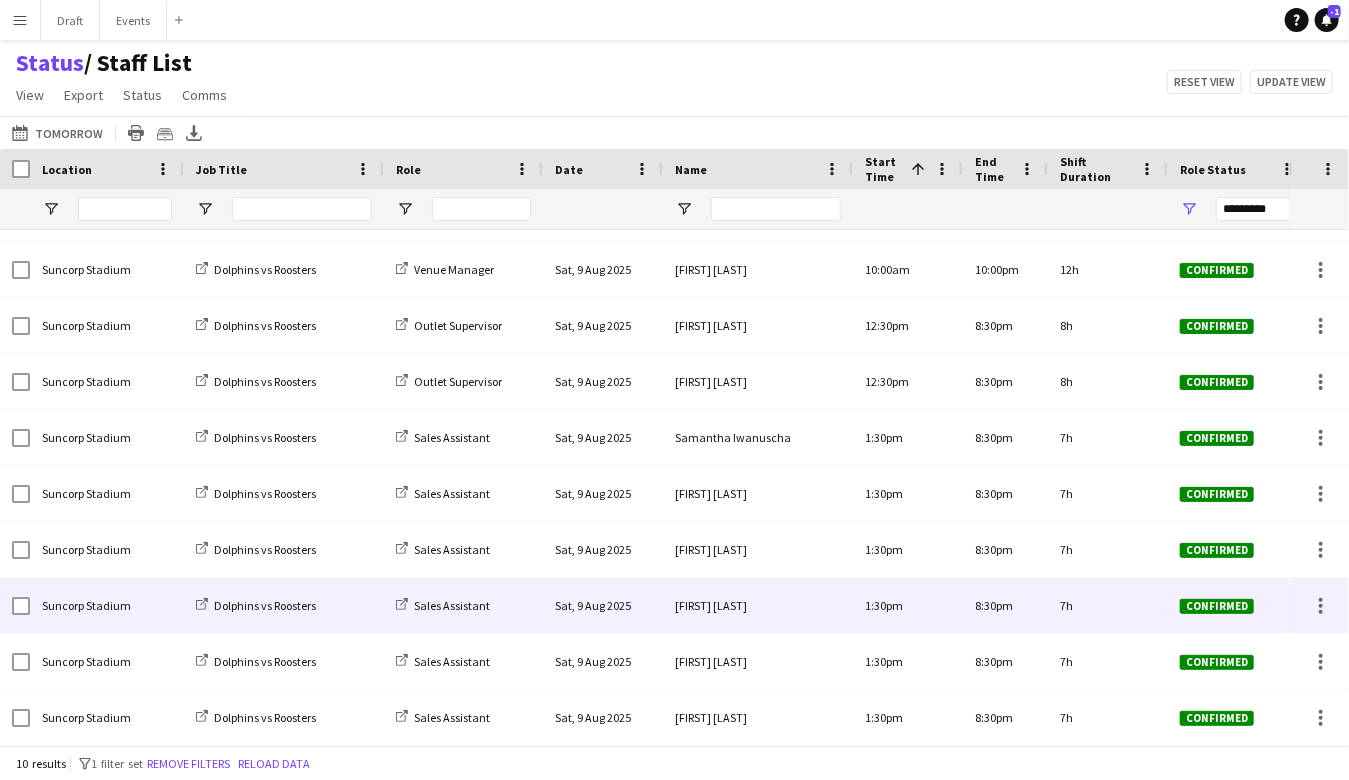 scroll, scrollTop: 0, scrollLeft: 0, axis: both 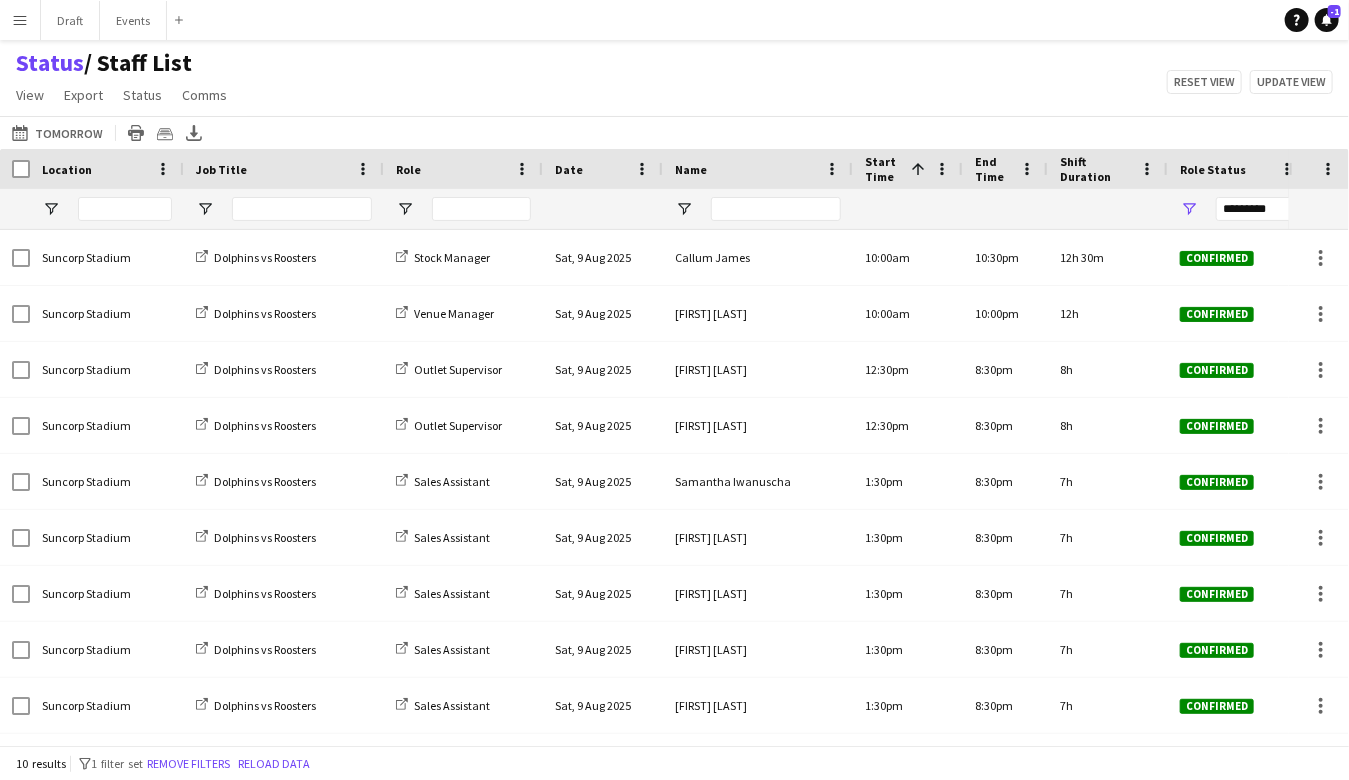 click on "Name" at bounding box center (691, 169) 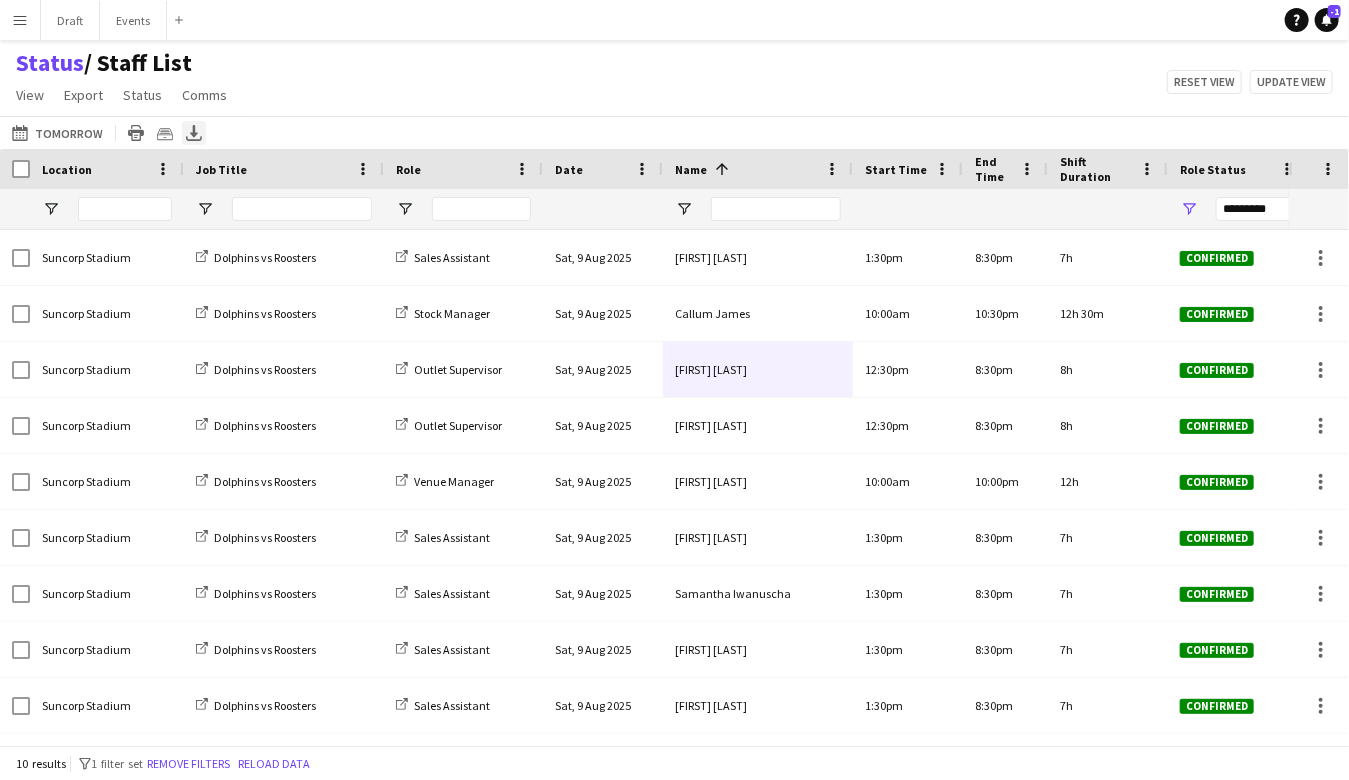 click on "Export XLSX" 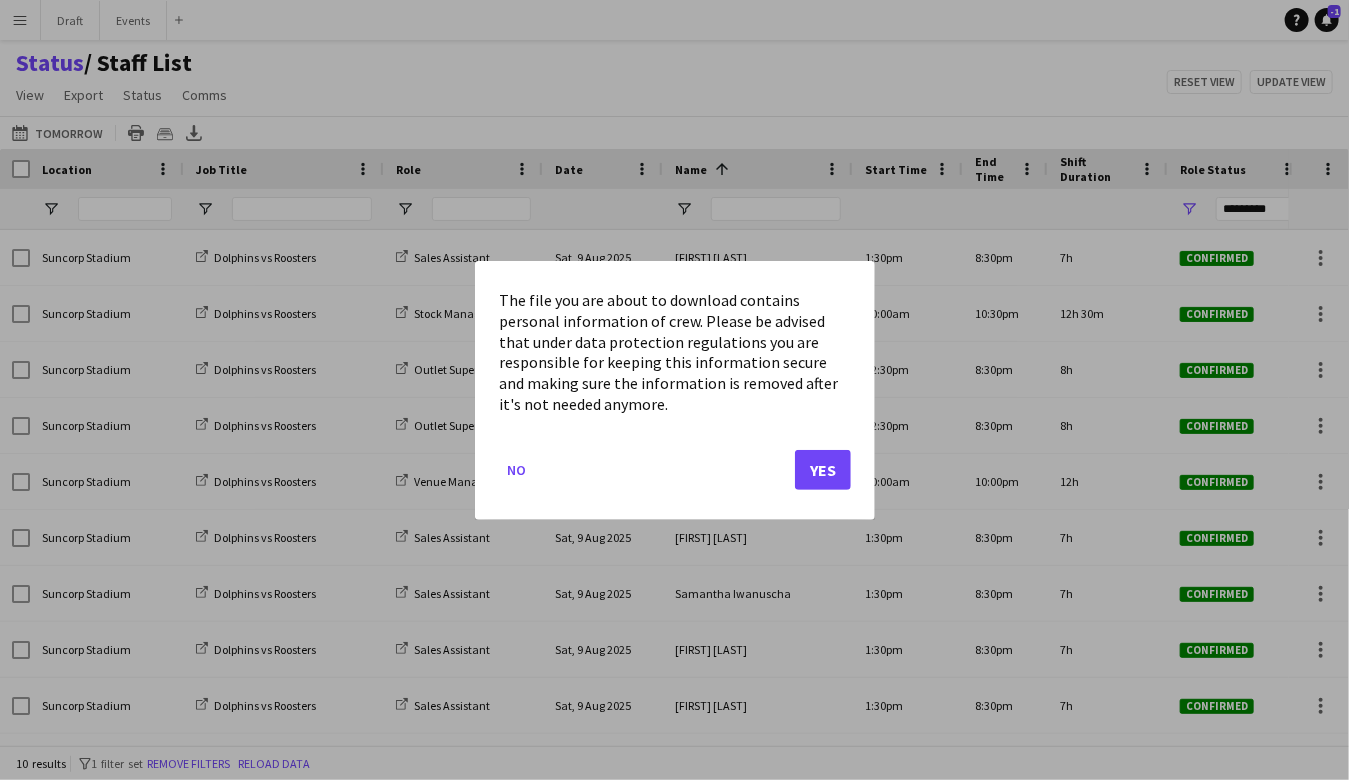 click on "Yes" 